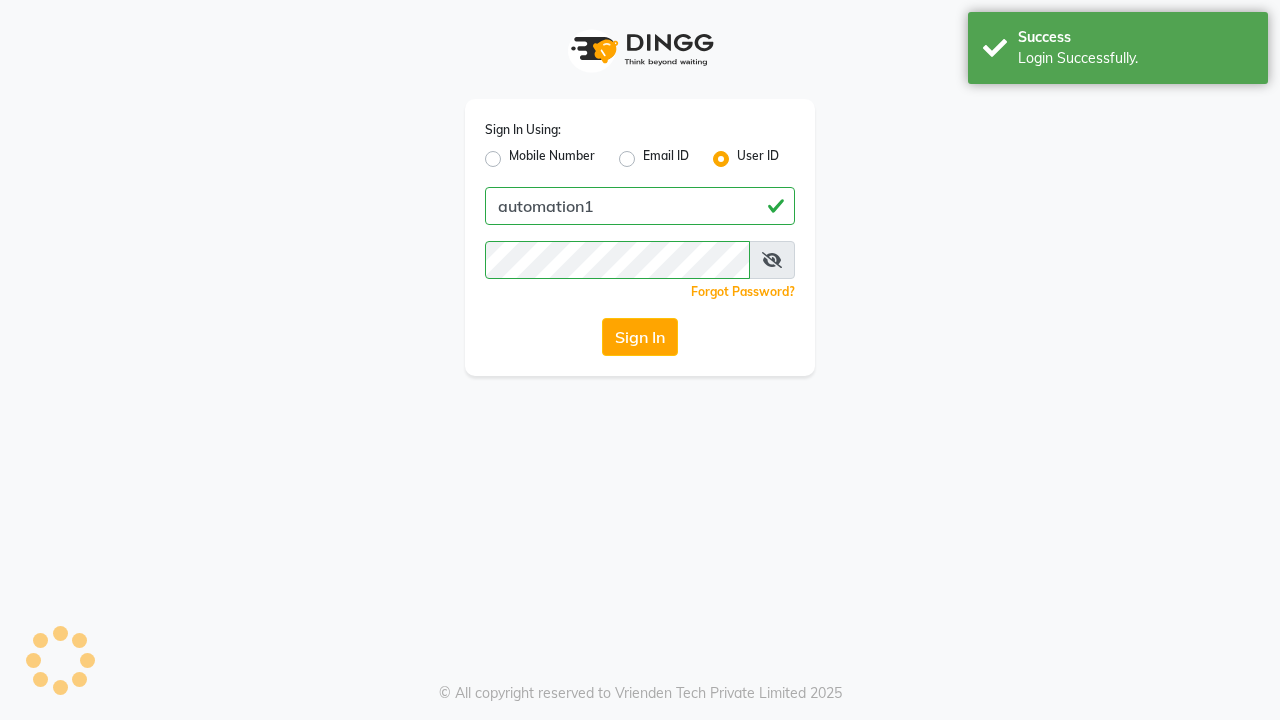 scroll, scrollTop: 0, scrollLeft: 0, axis: both 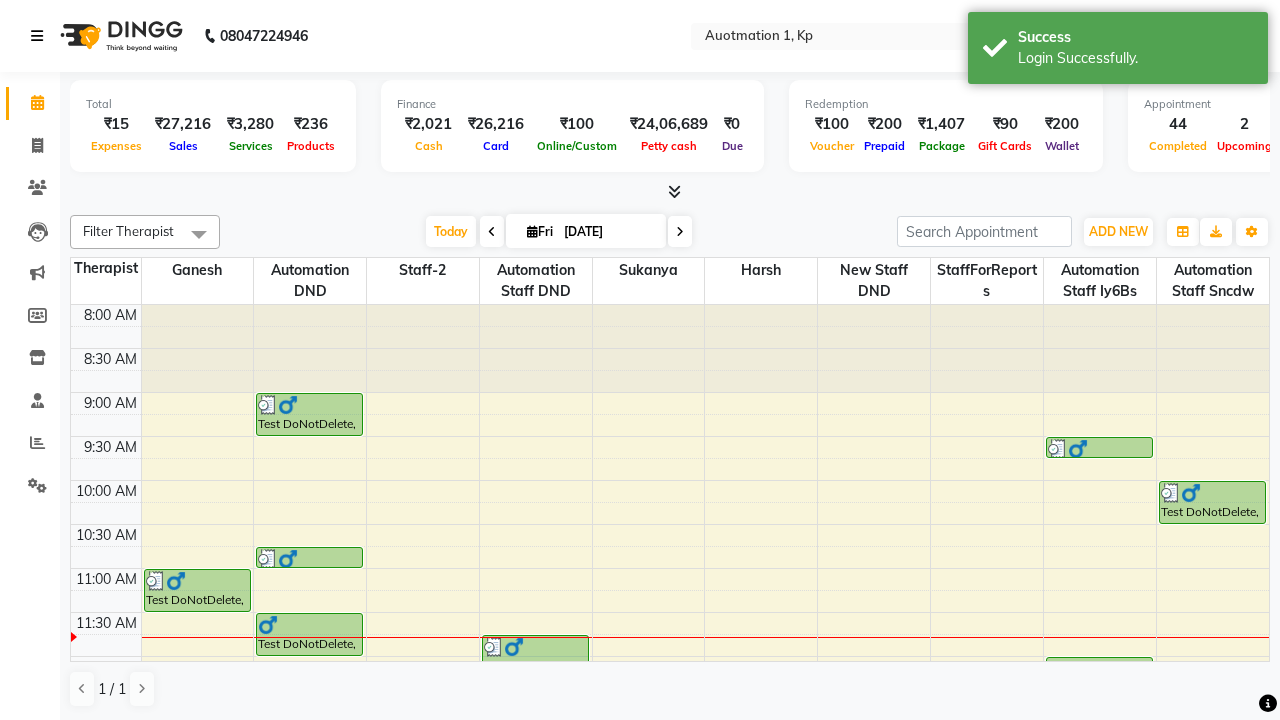 click at bounding box center (37, 36) 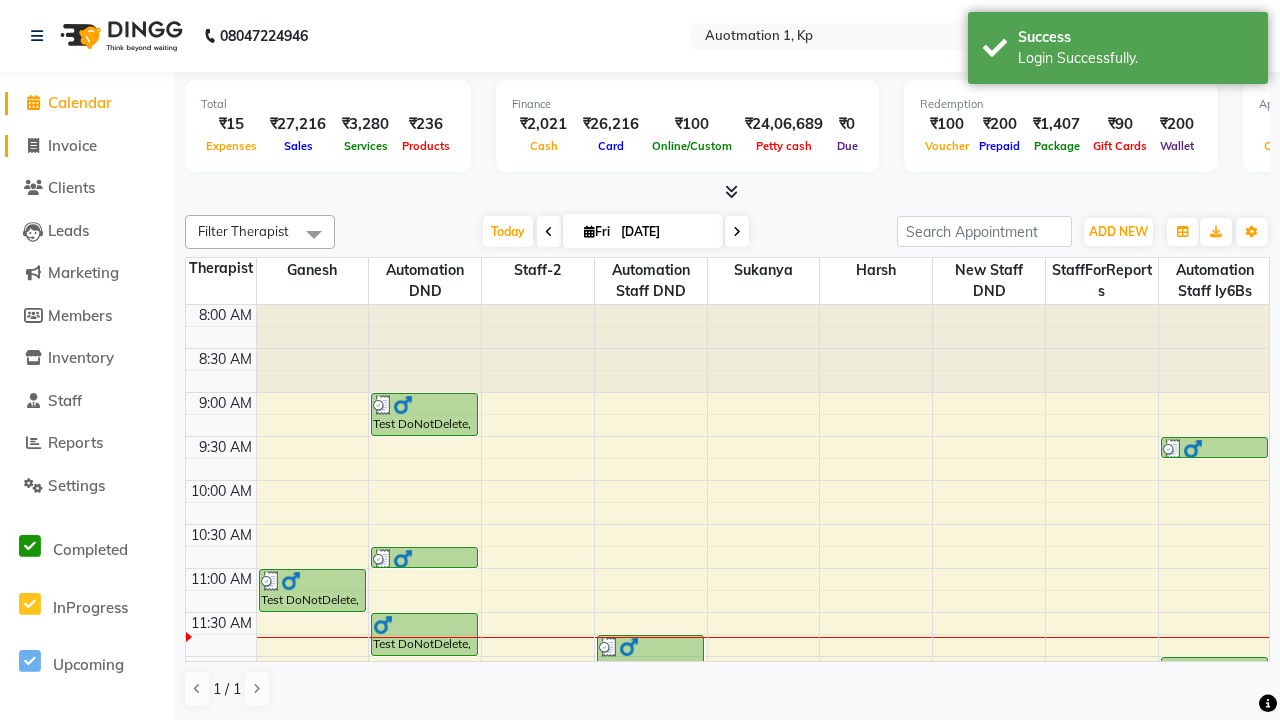 click on "Invoice" 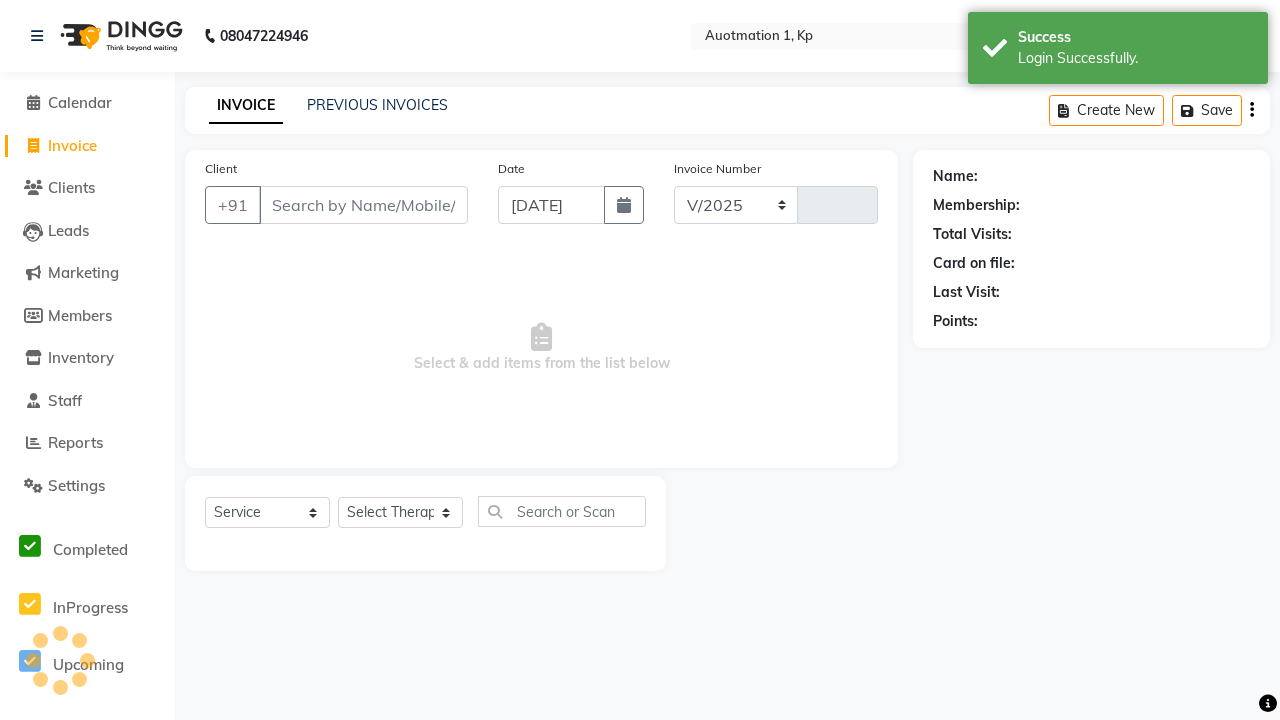 select on "150" 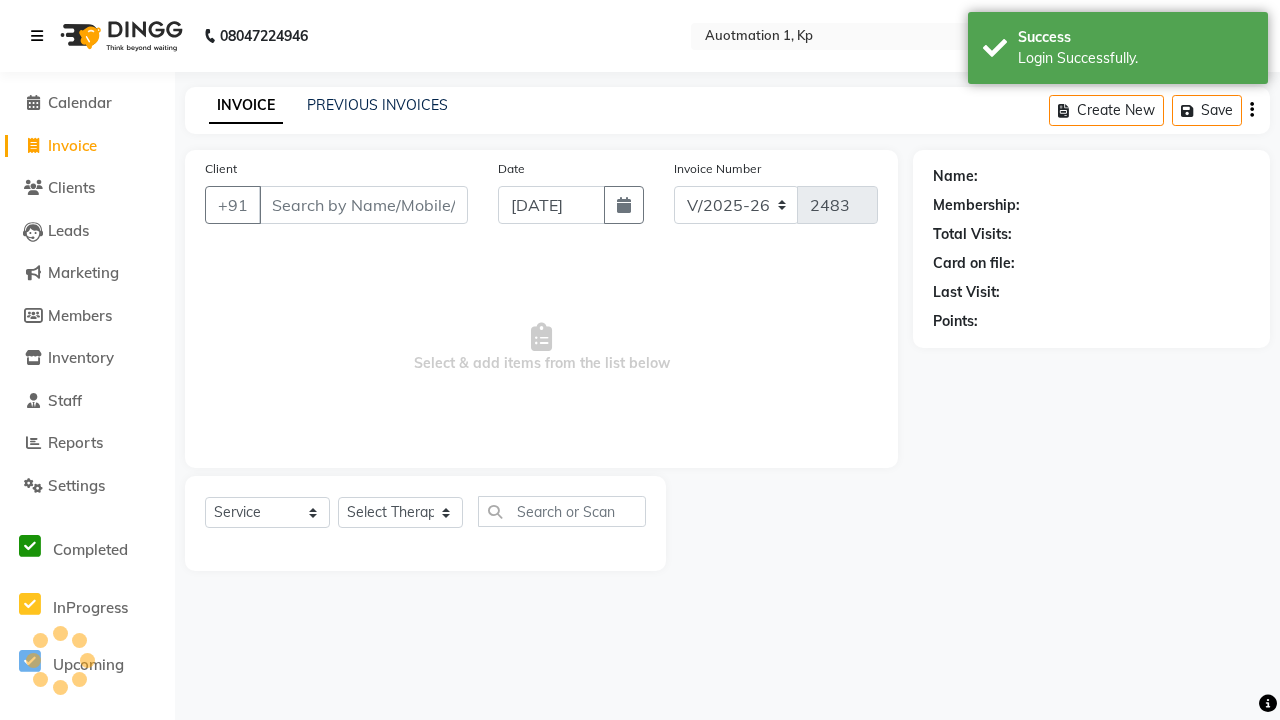 click at bounding box center (37, 36) 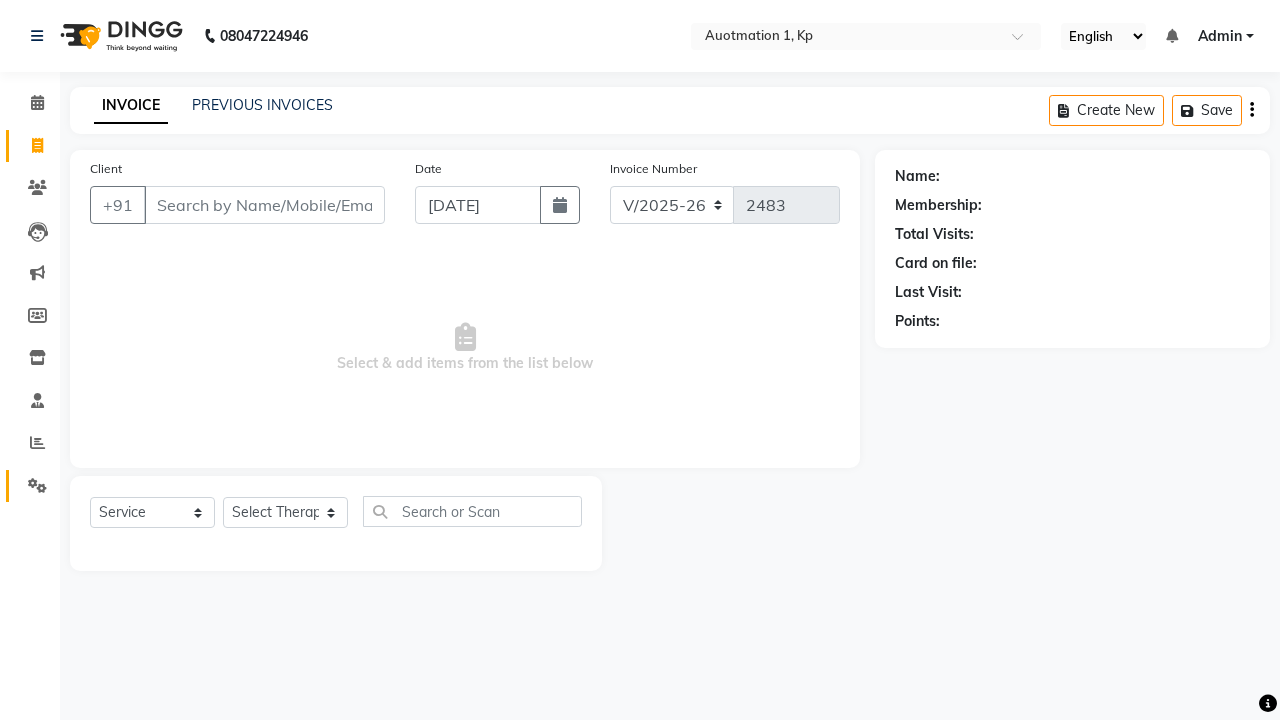click 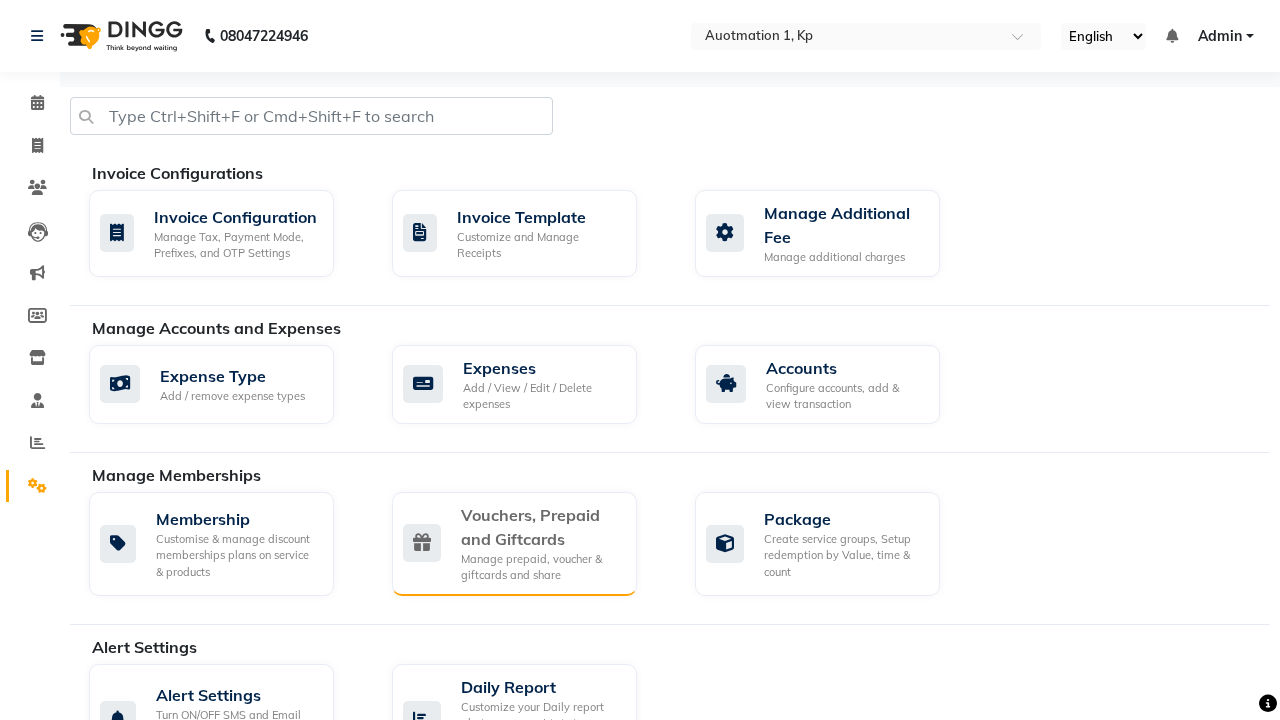 click on "Vouchers, Prepaid and Giftcards" 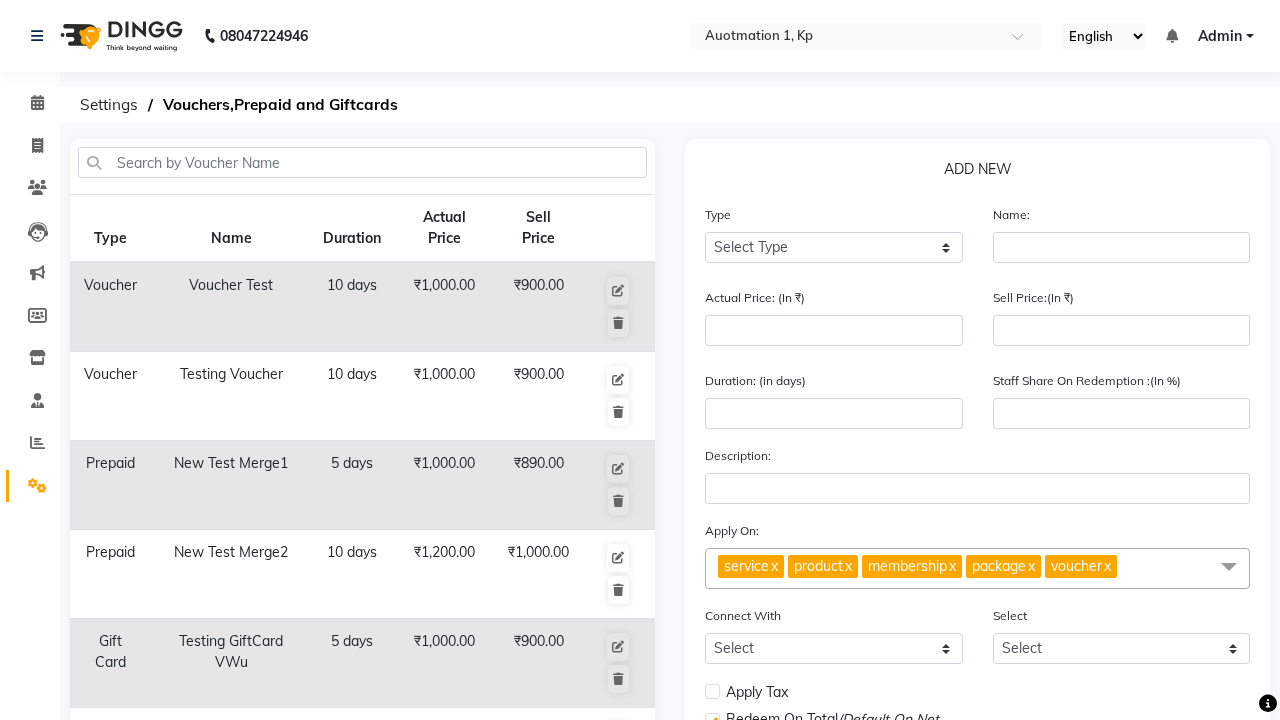 select on "V" 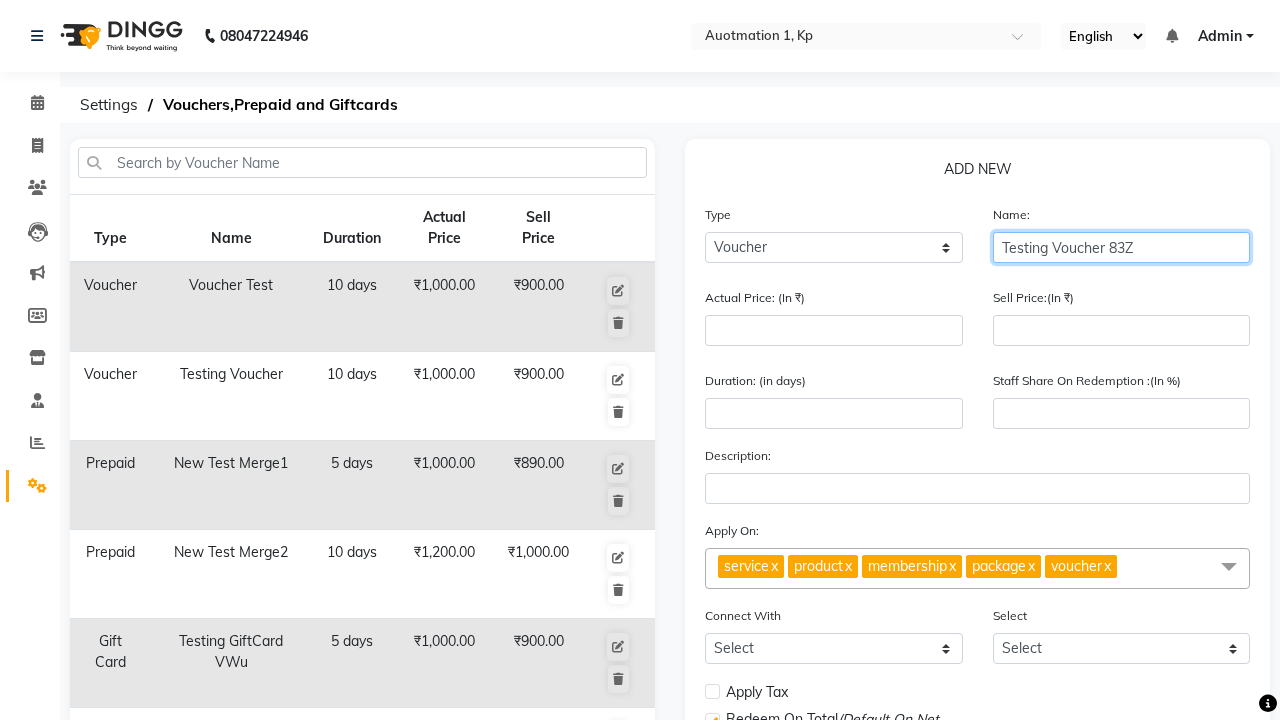 type on "Testing Voucher 83Z" 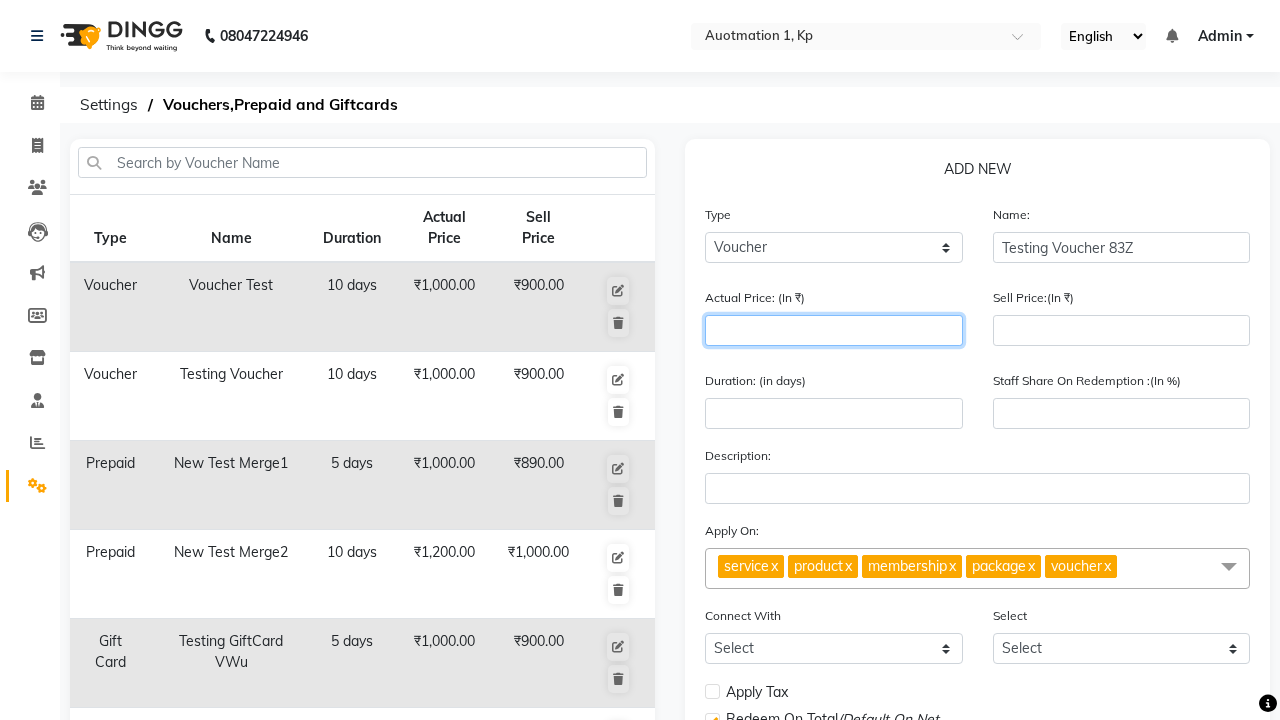 type on "1500" 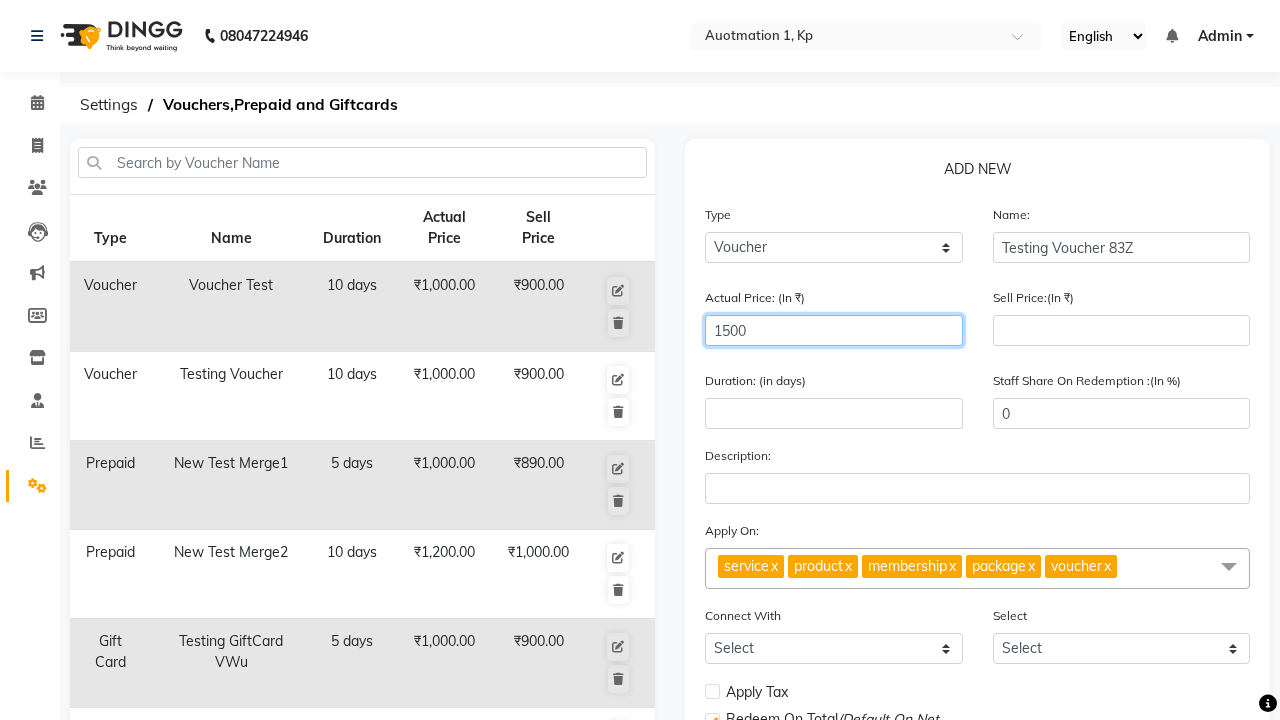 type on "1500" 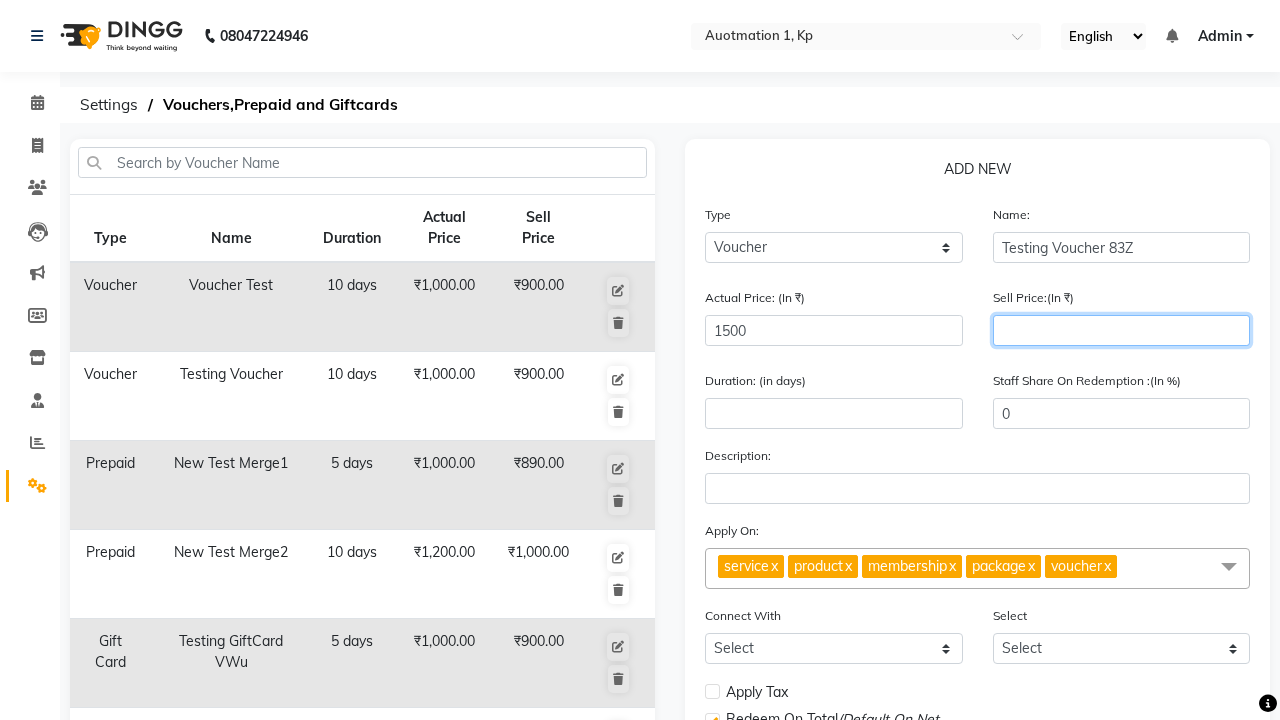 type on "1200" 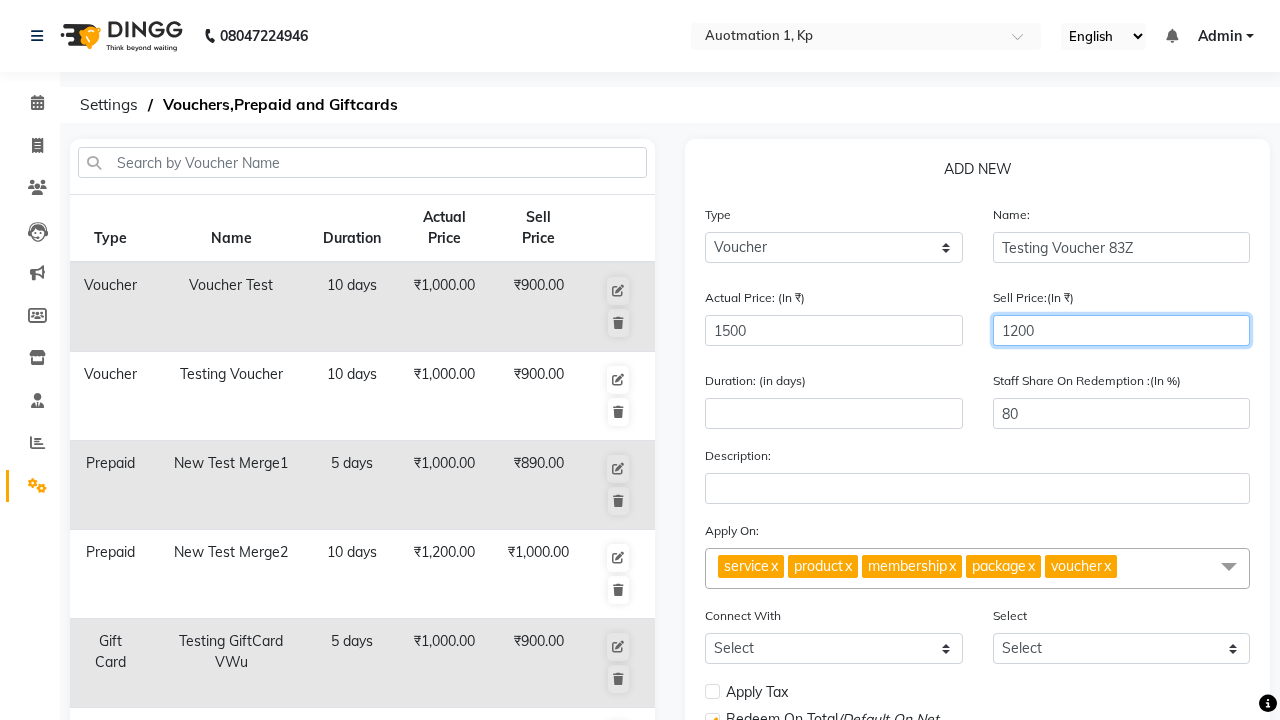 type on "1200" 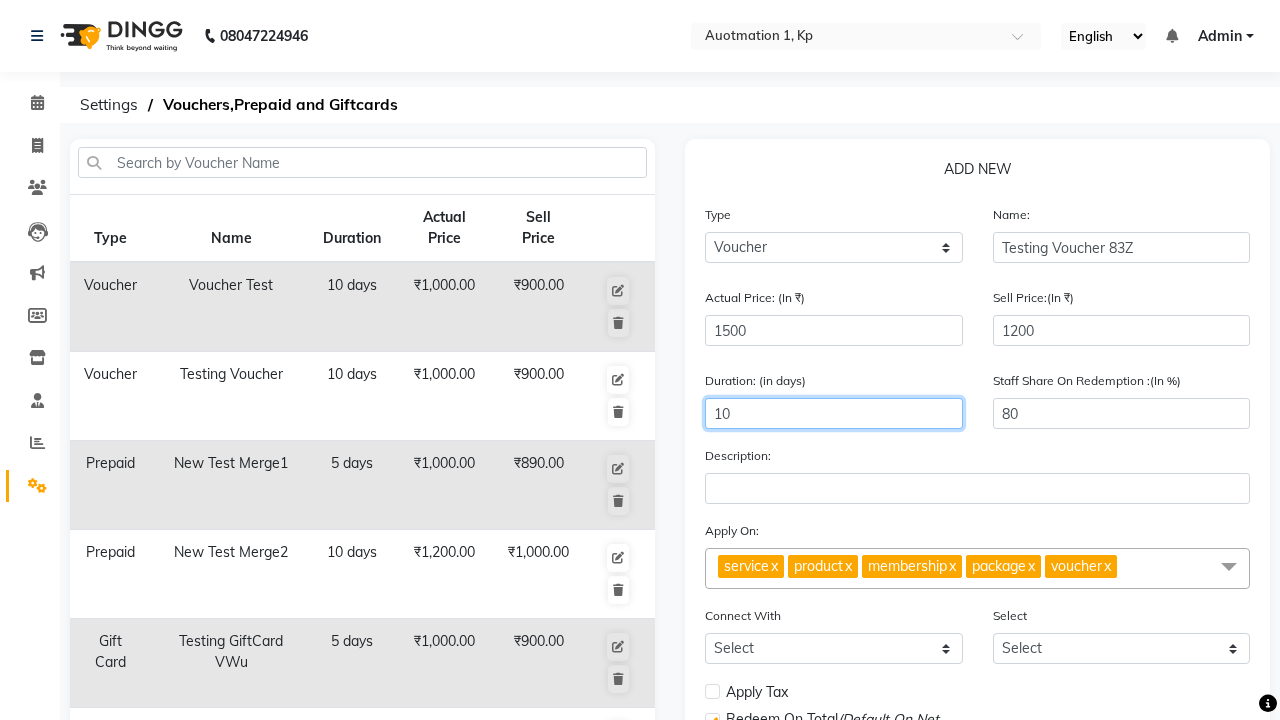 type on "10" 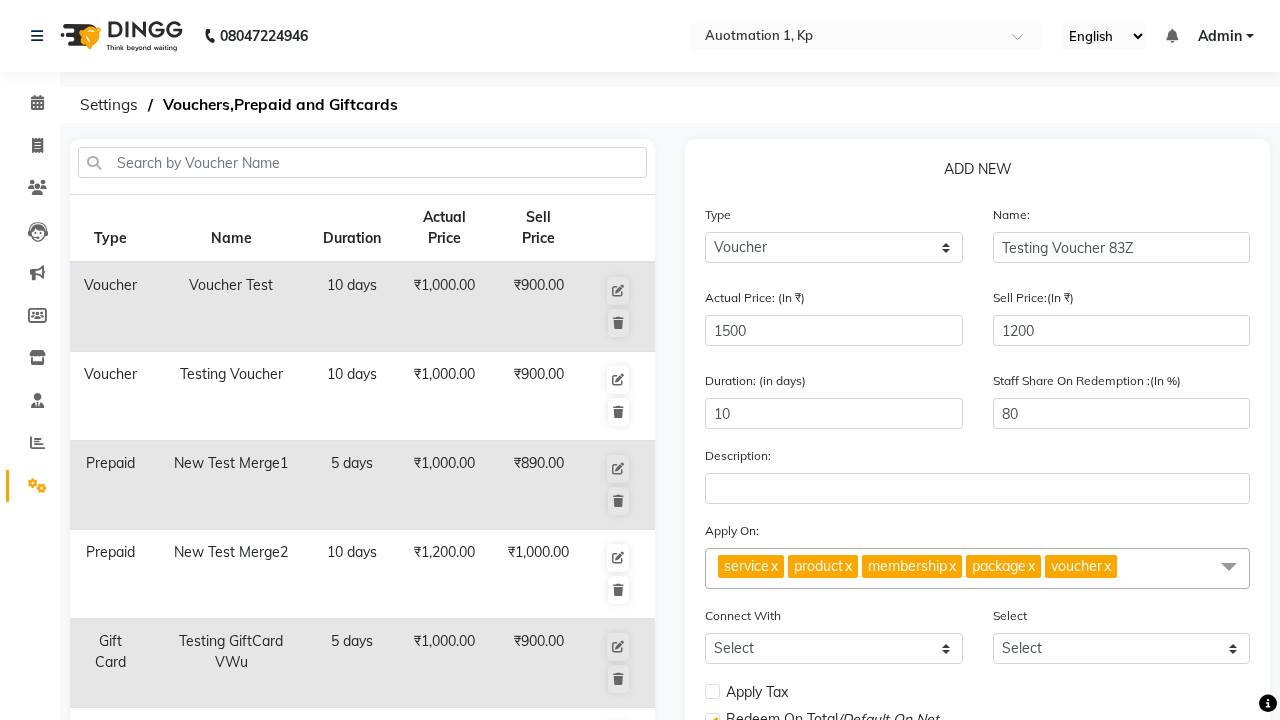 click on "Save" 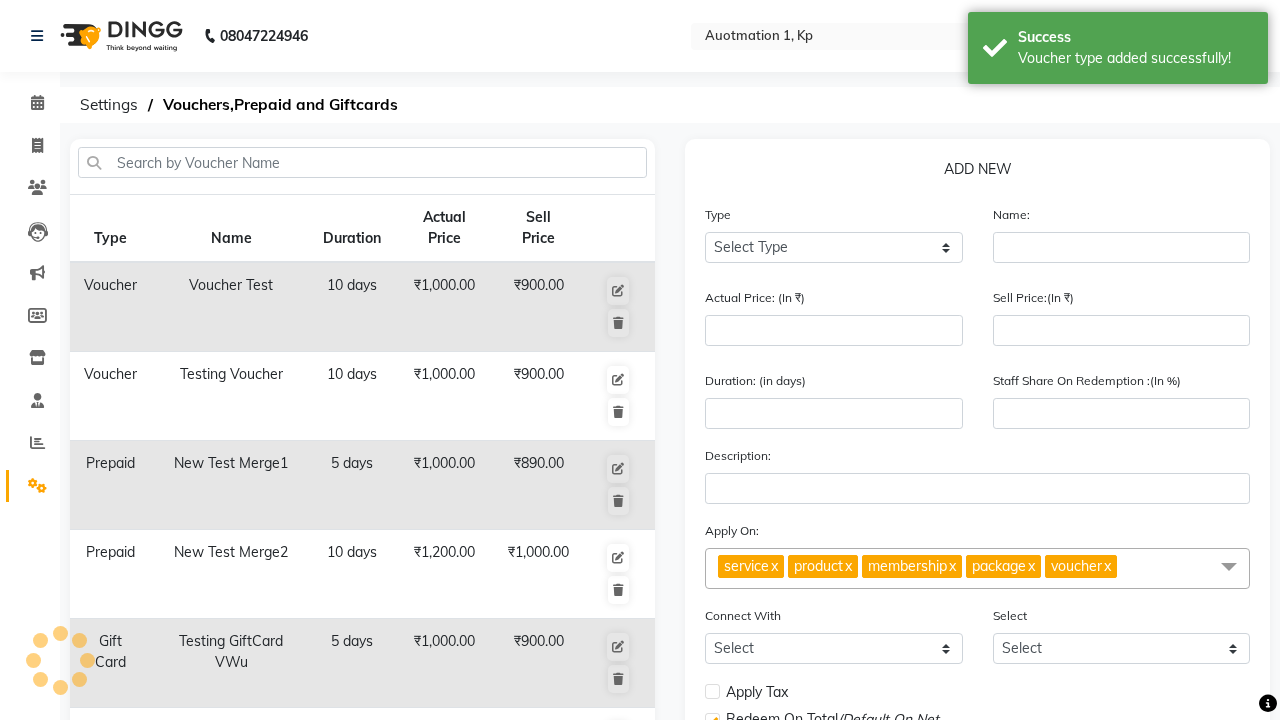 scroll, scrollTop: 497, scrollLeft: 0, axis: vertical 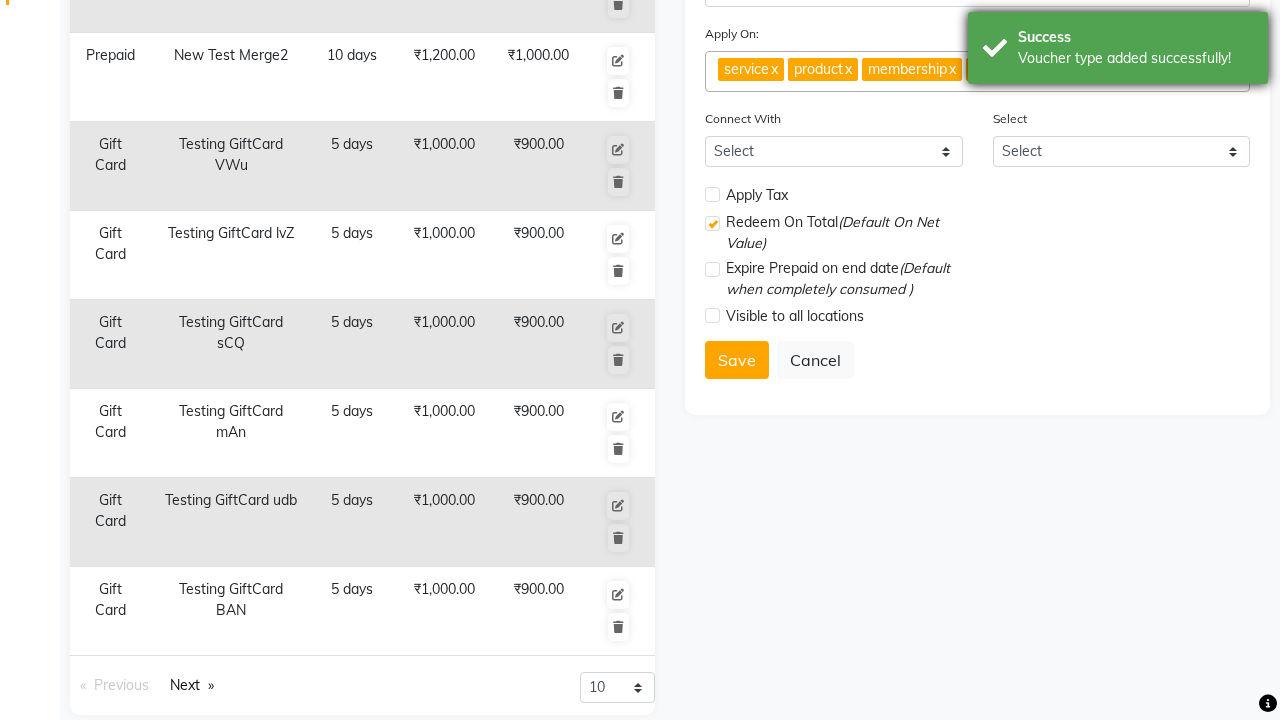 click on "Voucher type added successfully!" at bounding box center [1135, 58] 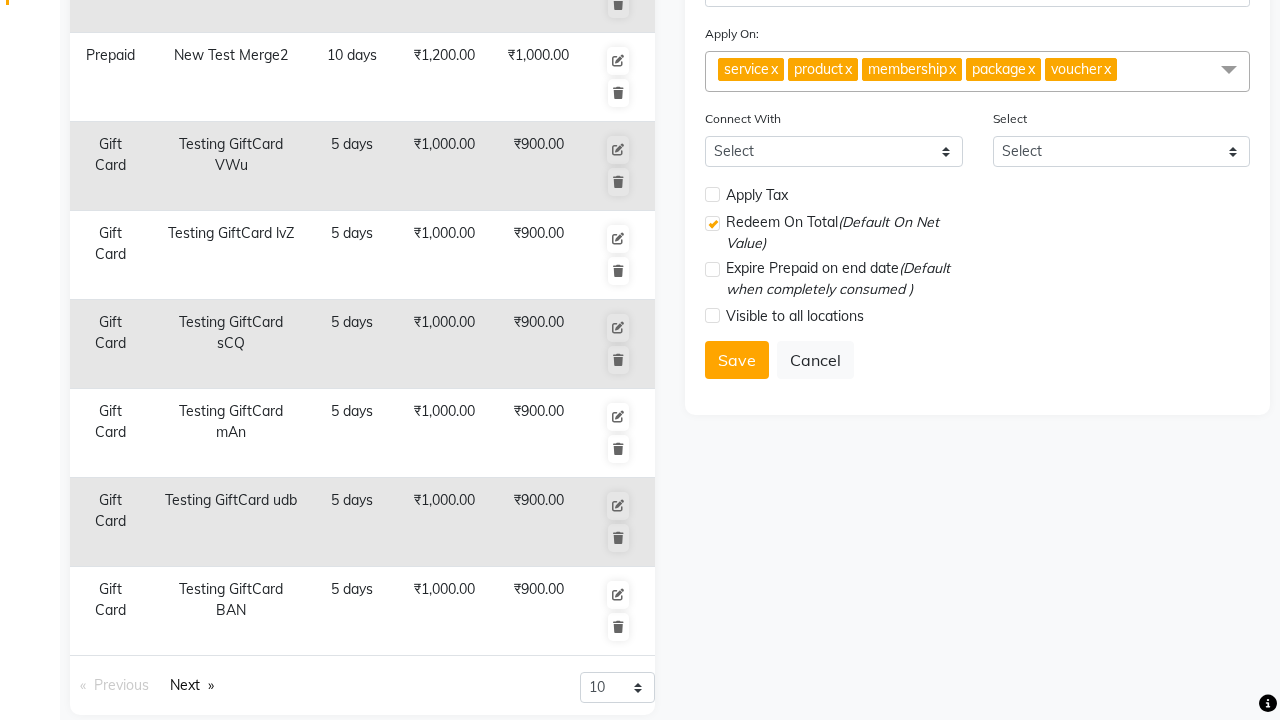 click at bounding box center (37, -461) 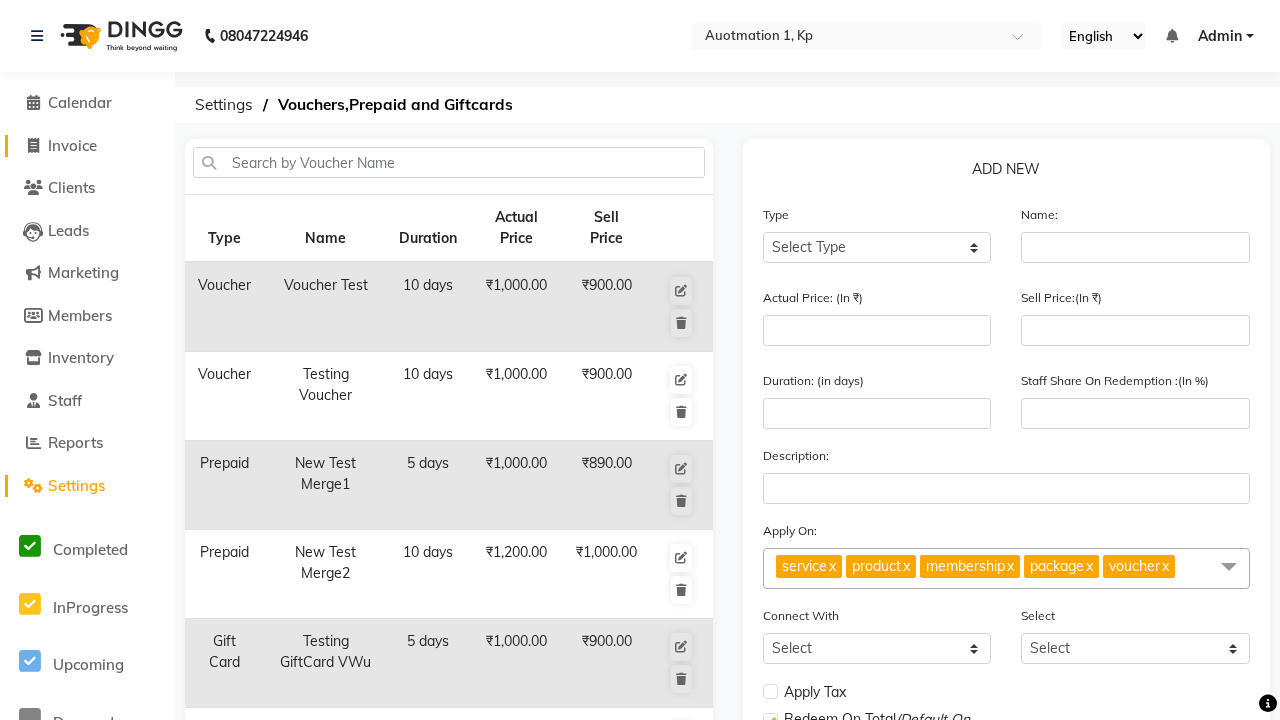 click on "Invoice" 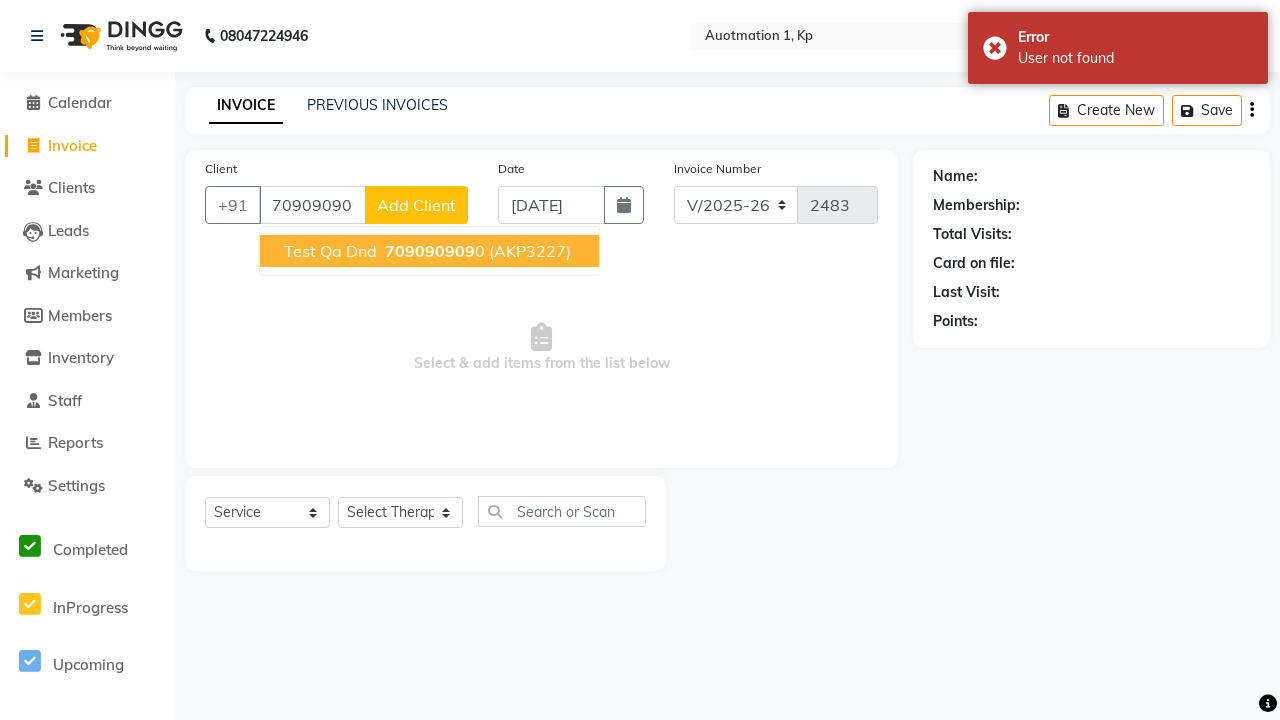 click on "709090909" at bounding box center (430, 251) 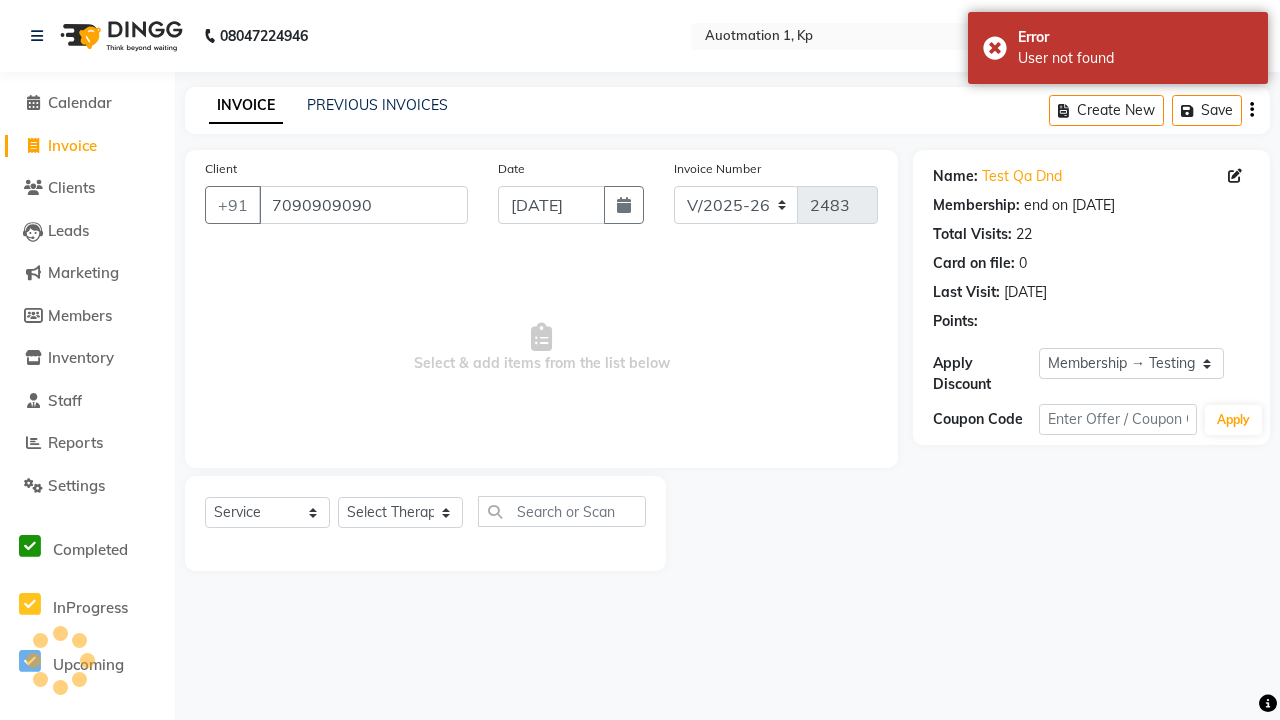 select on "0:" 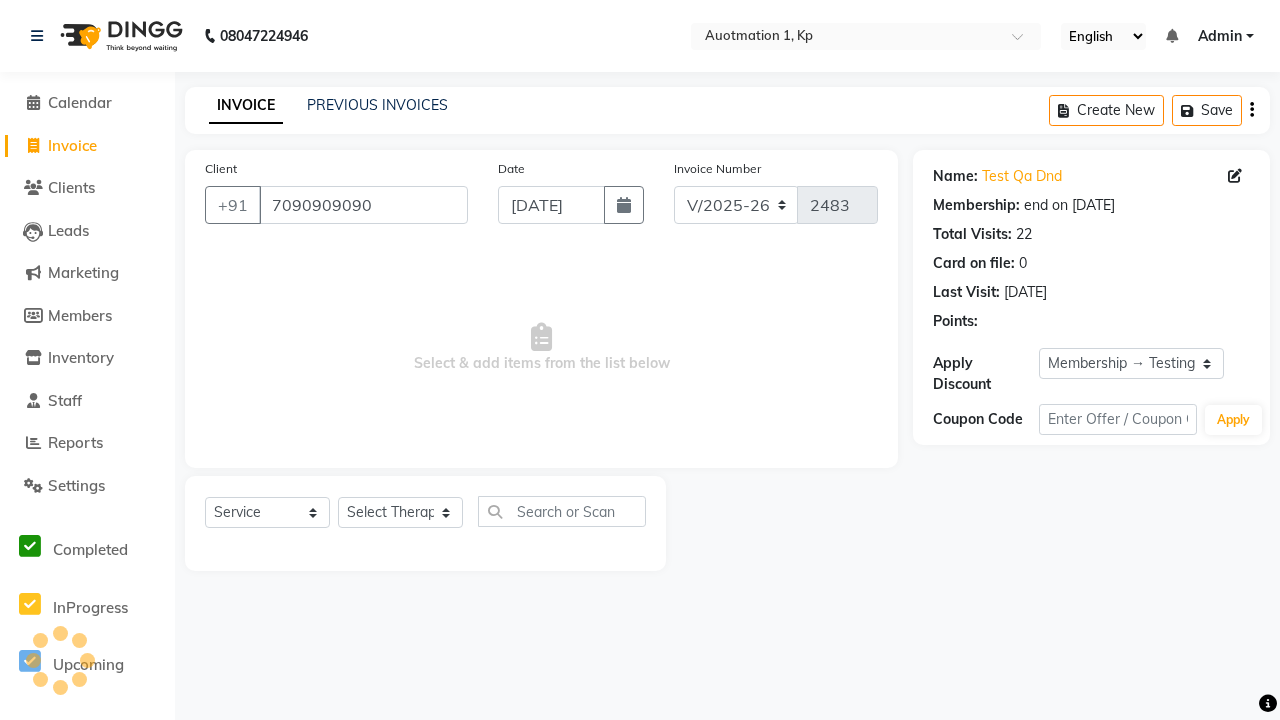 select on "V" 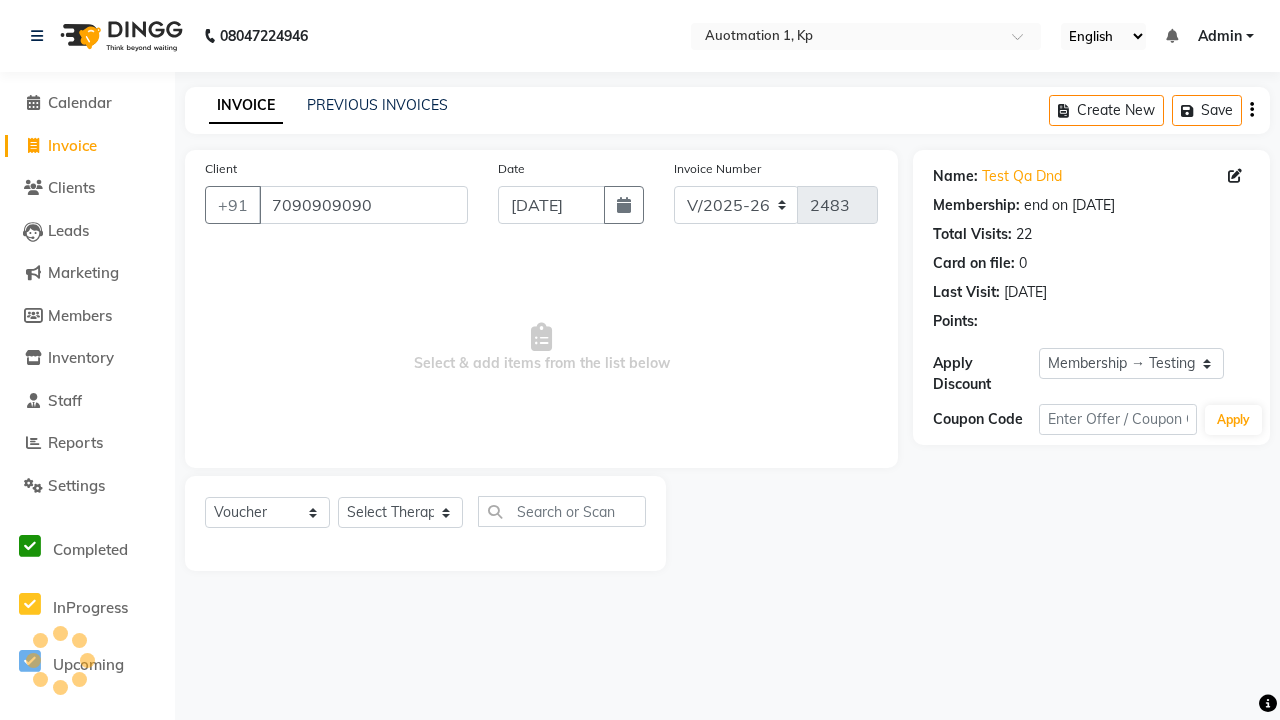select on "5421" 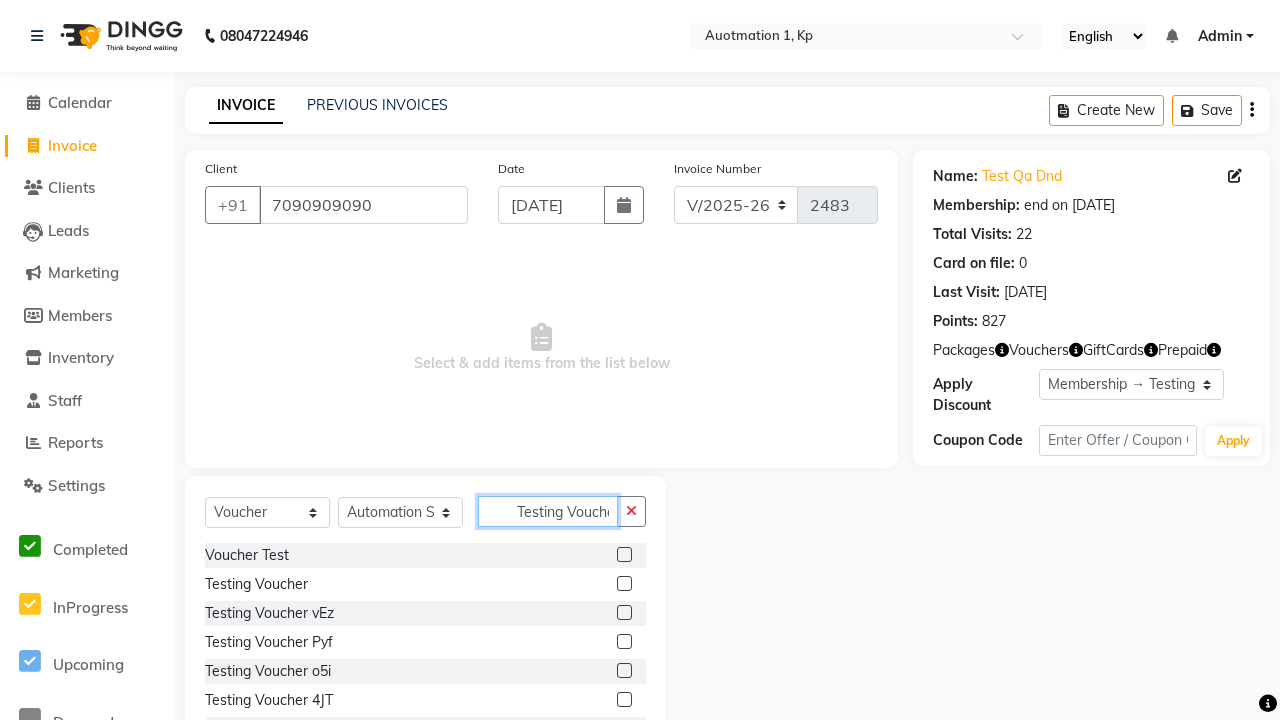 type on "Testing Voucher 83Z" 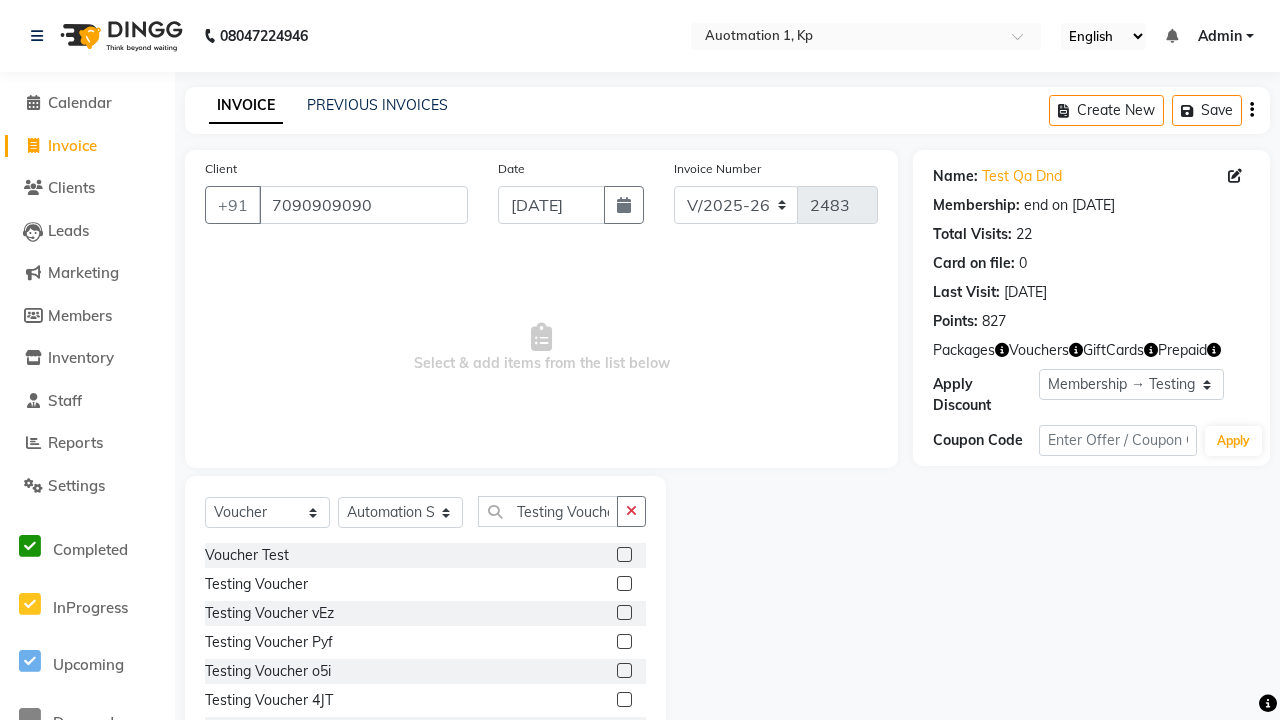 scroll, scrollTop: 0, scrollLeft: 0, axis: both 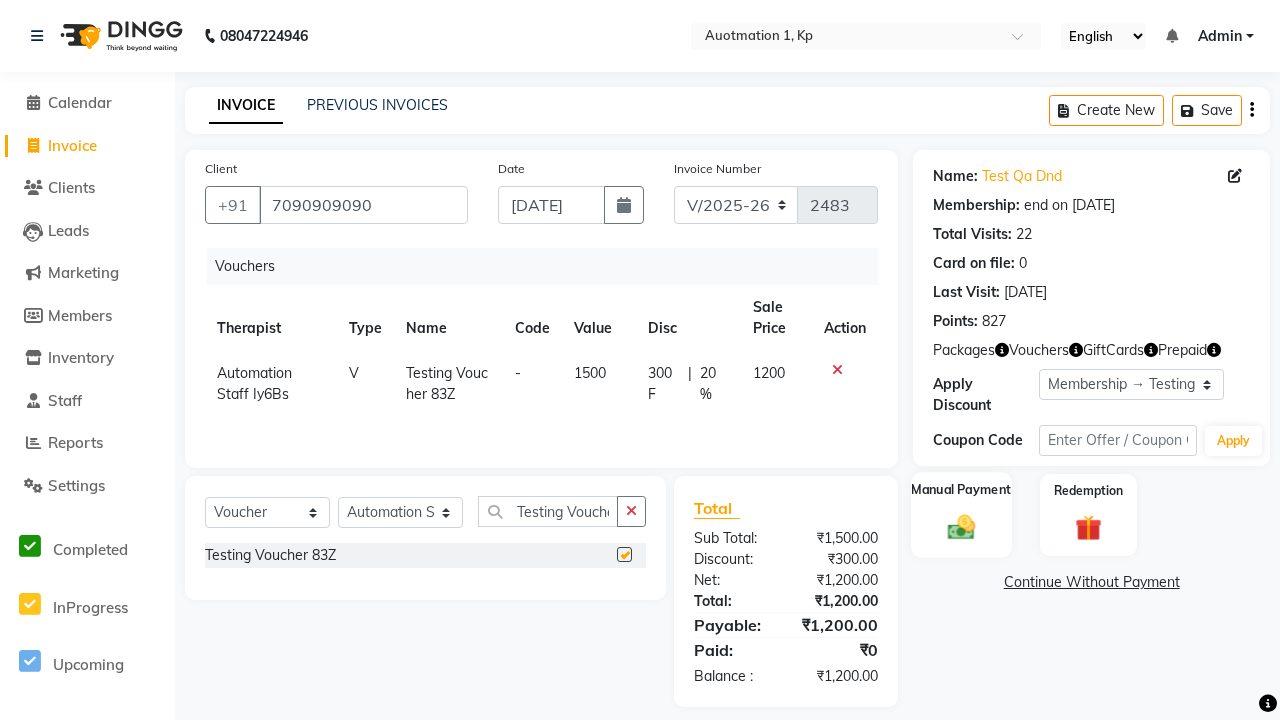 click 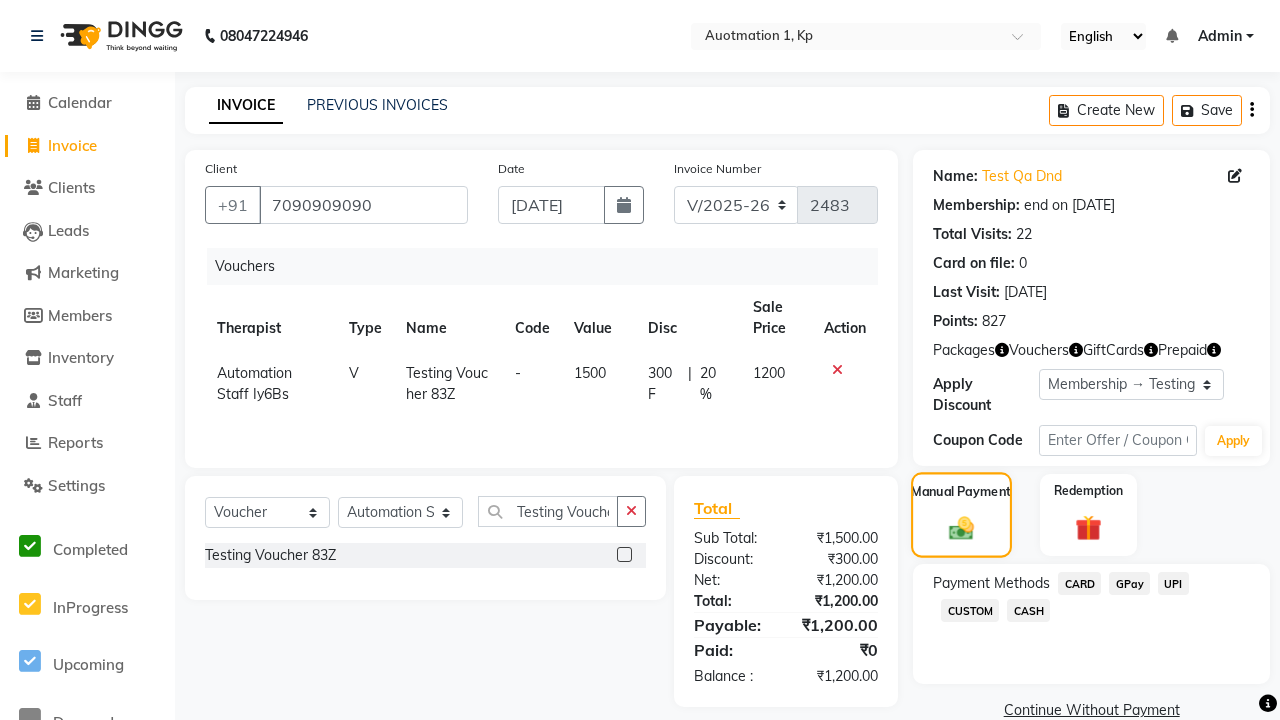checkbox on "false" 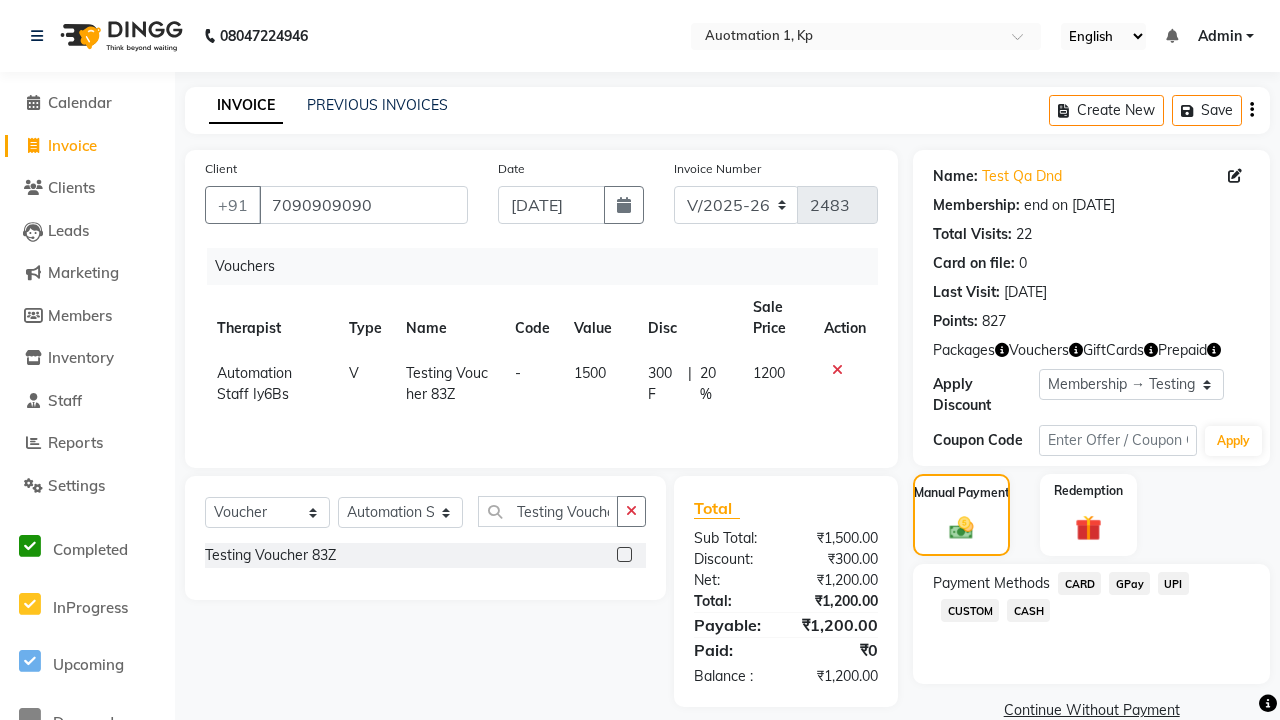 click on "CARD" 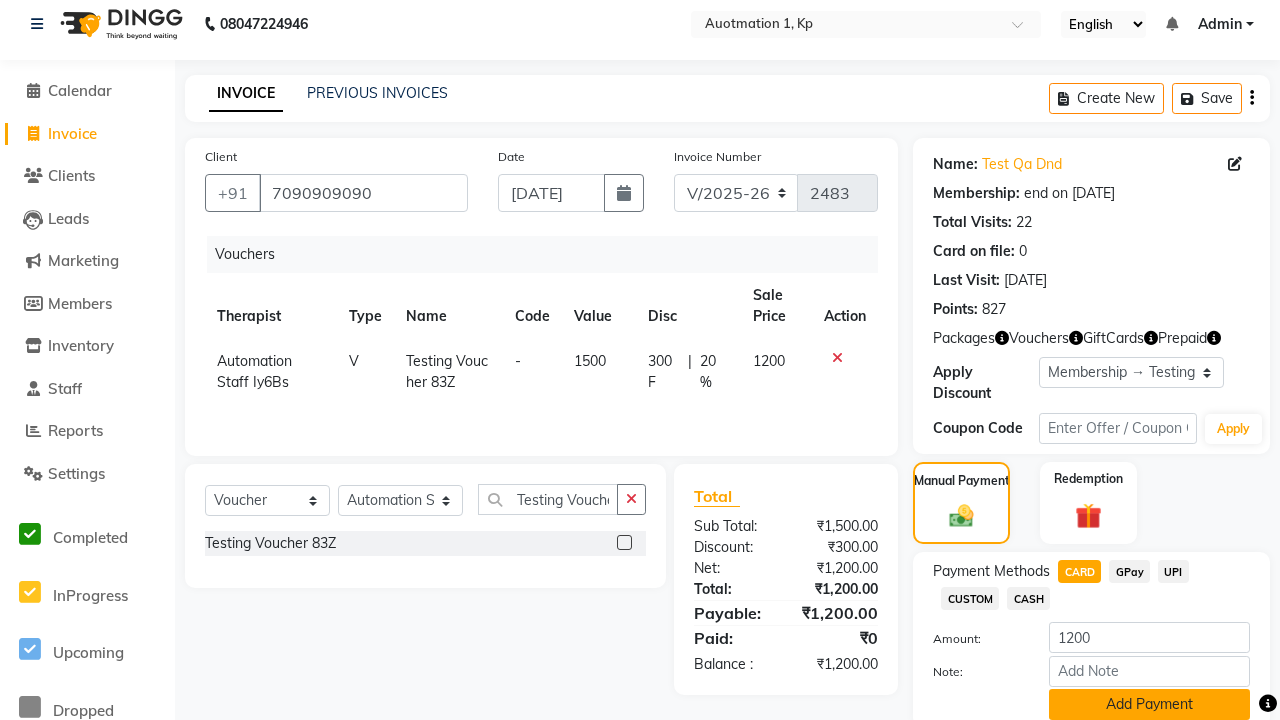 click on "Add Payment" 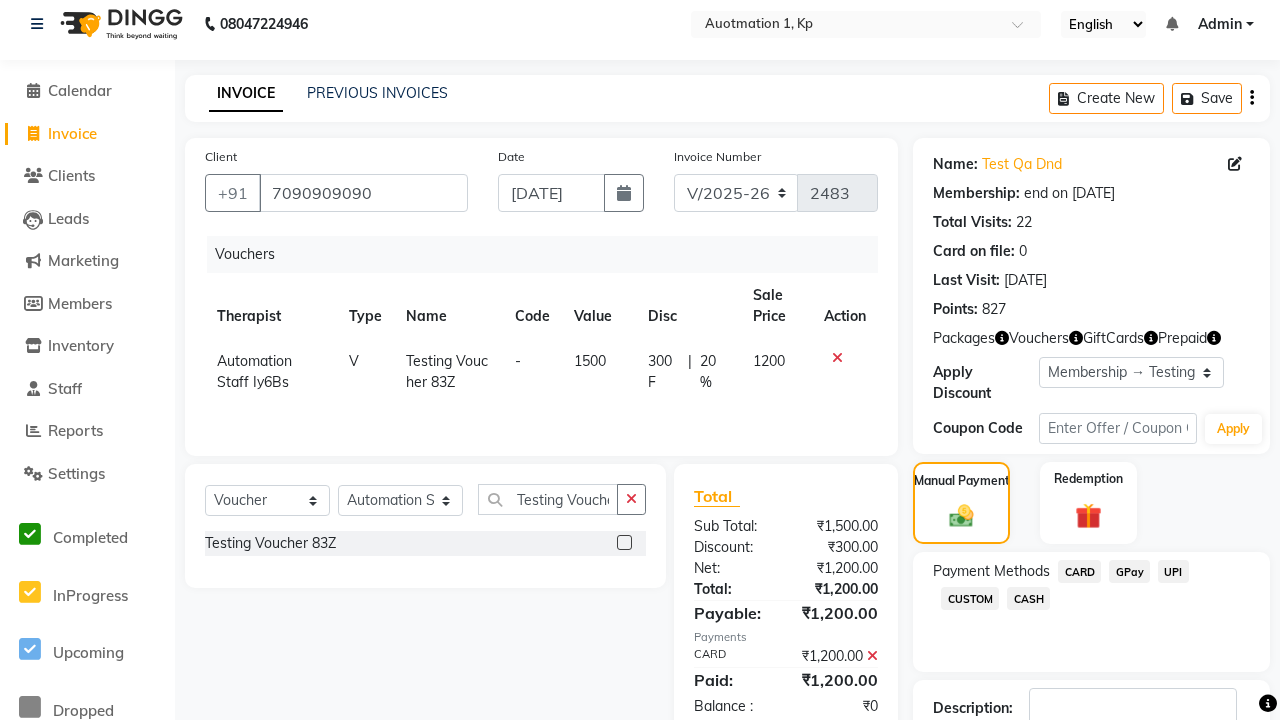 click 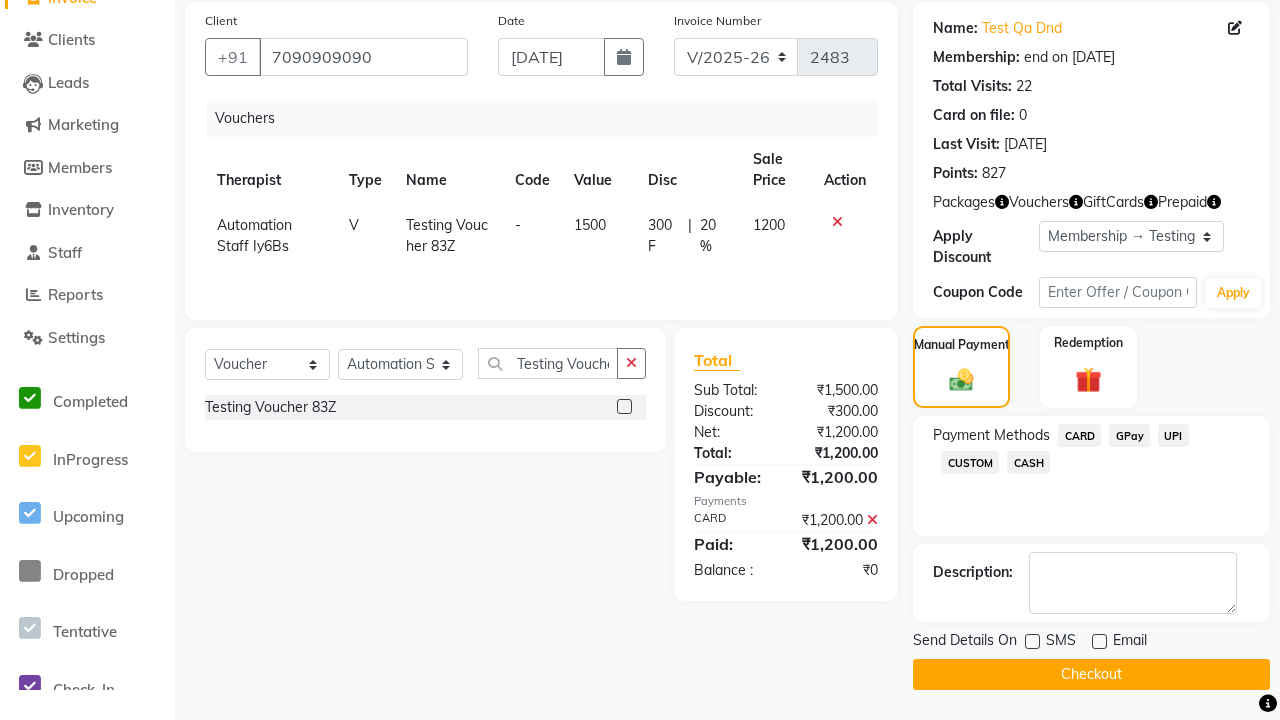 click on "Checkout" 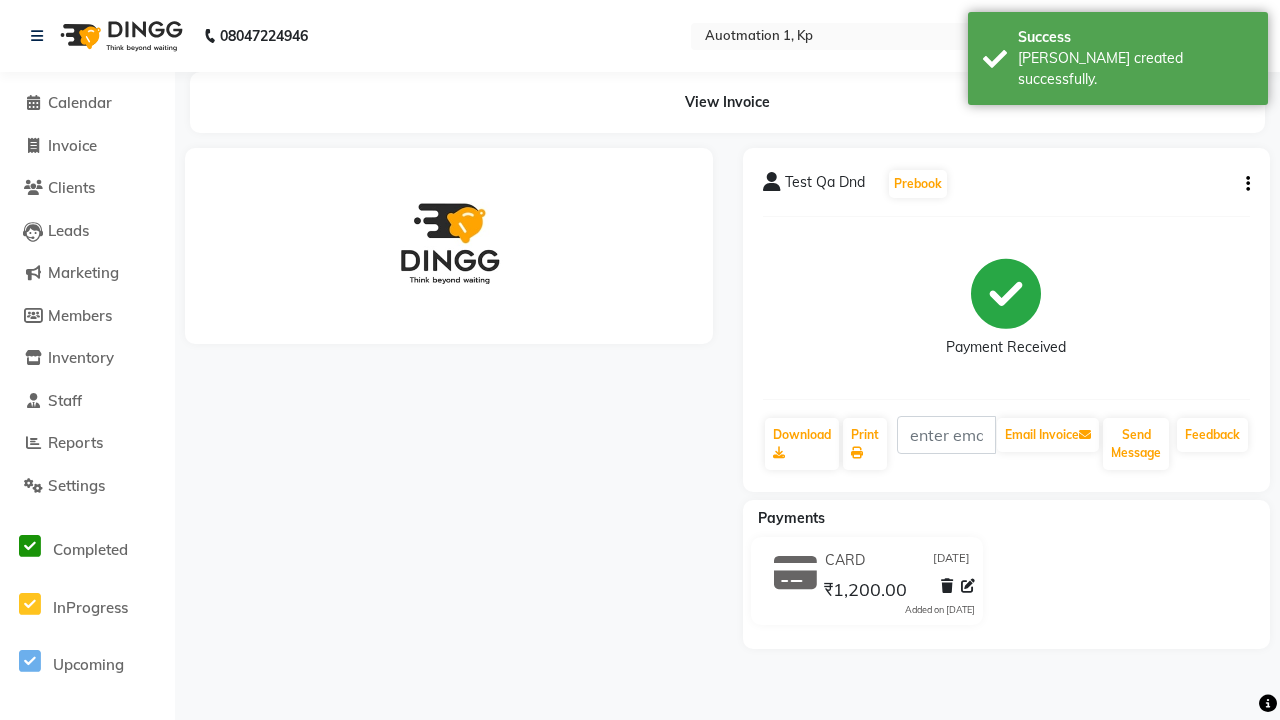 scroll, scrollTop: 0, scrollLeft: 0, axis: both 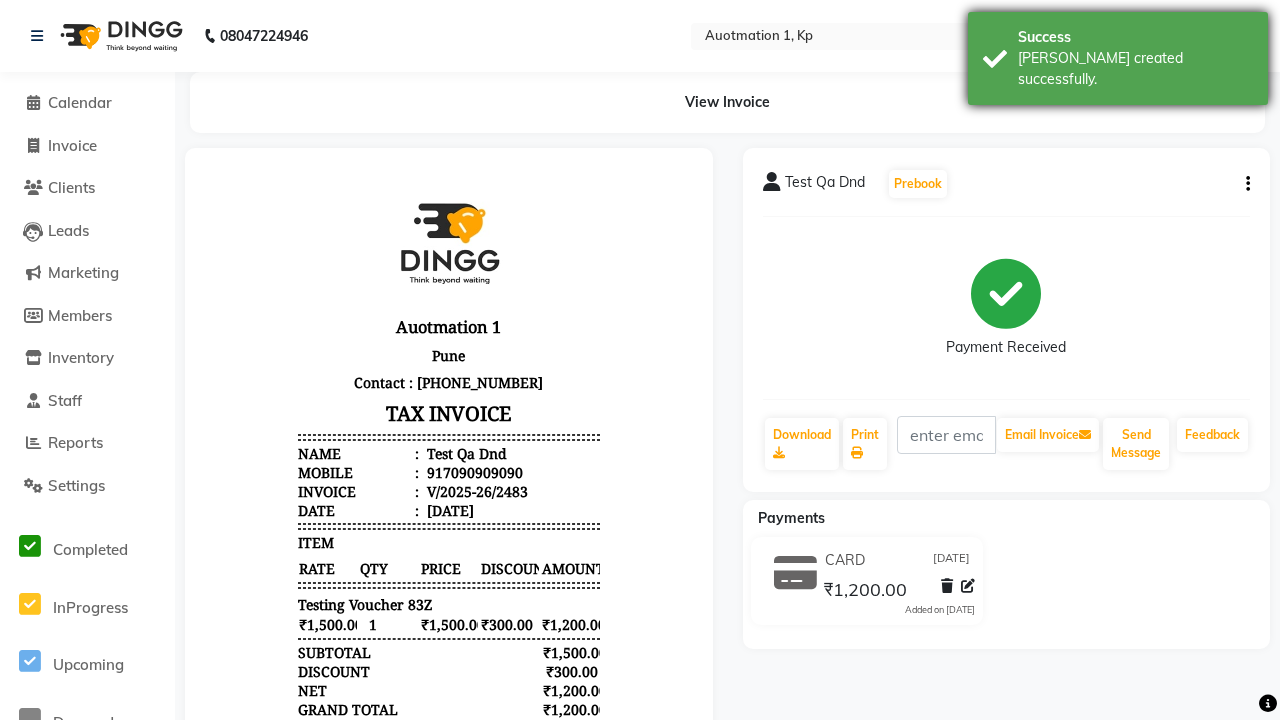 click on "[PERSON_NAME] created successfully." at bounding box center (1135, 69) 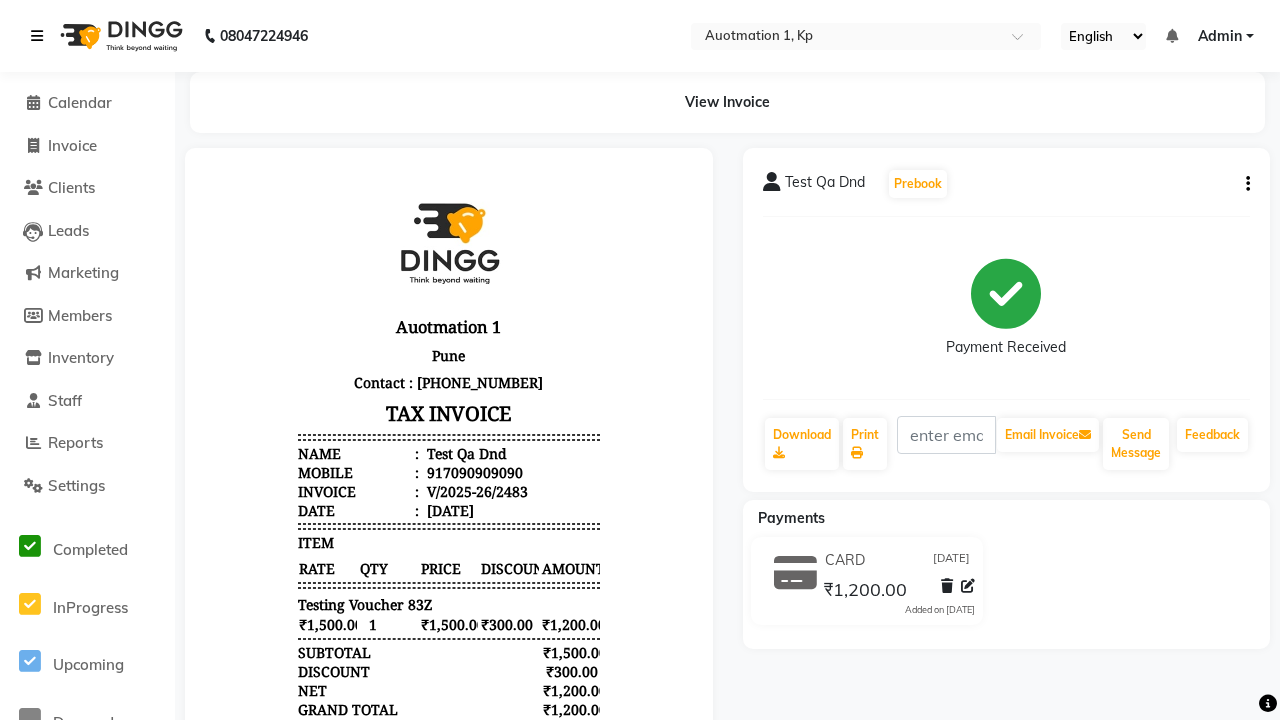click at bounding box center (37, 36) 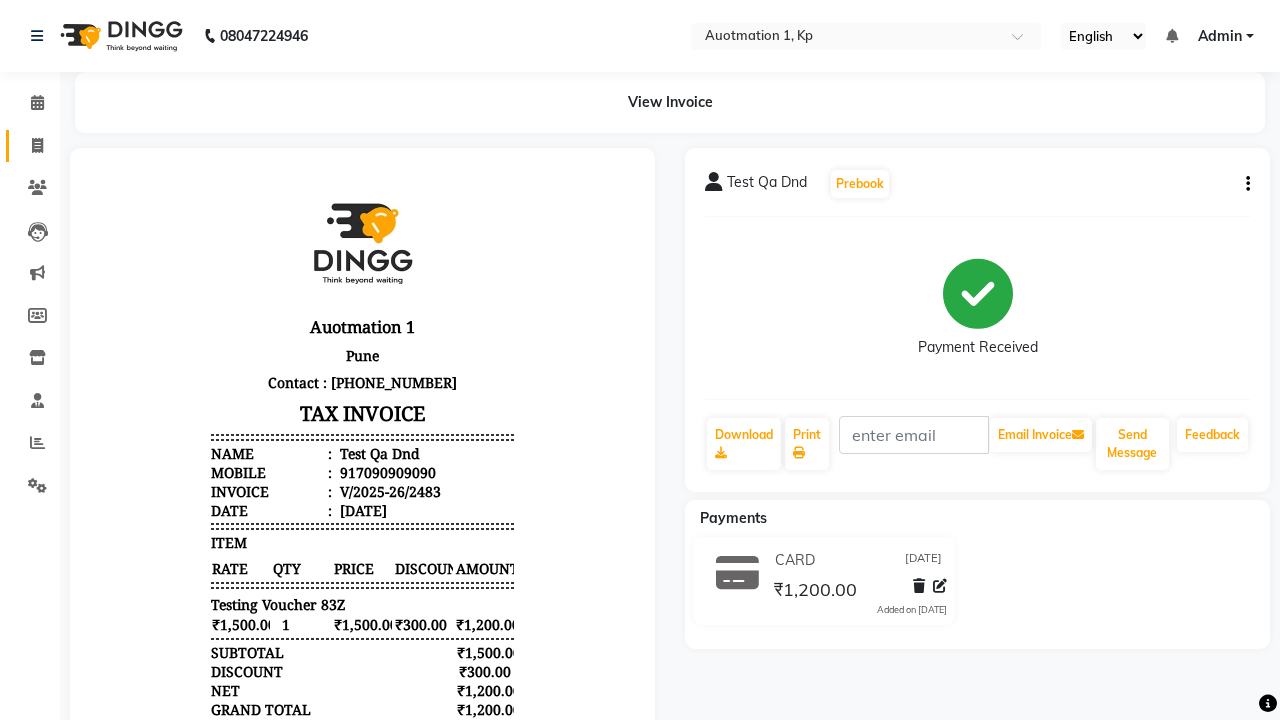 click 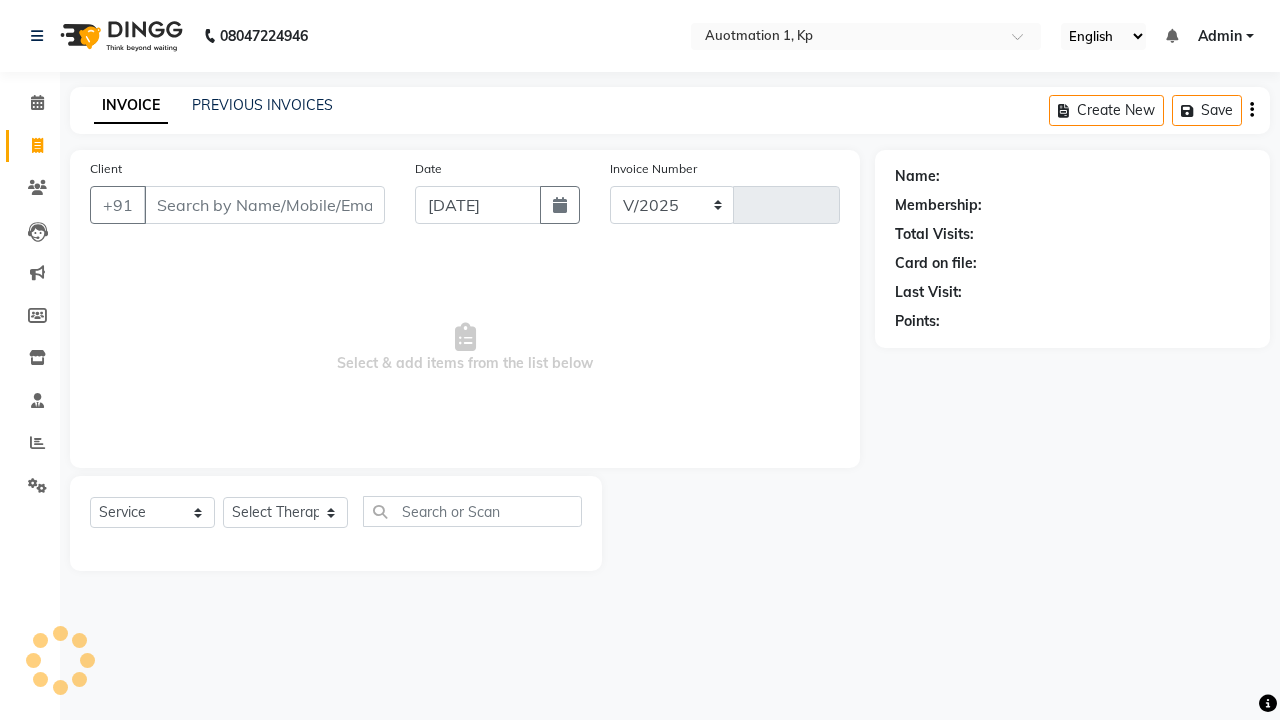 select on "150" 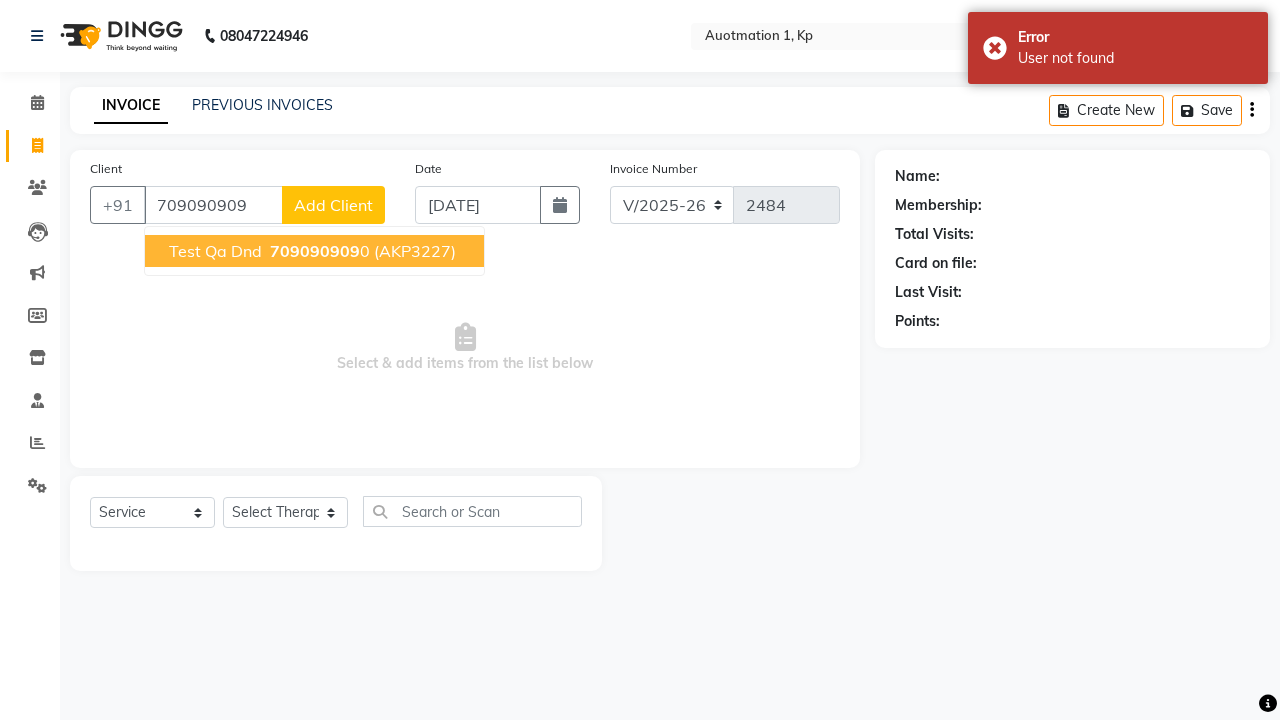 click on "709090909" at bounding box center [315, 251] 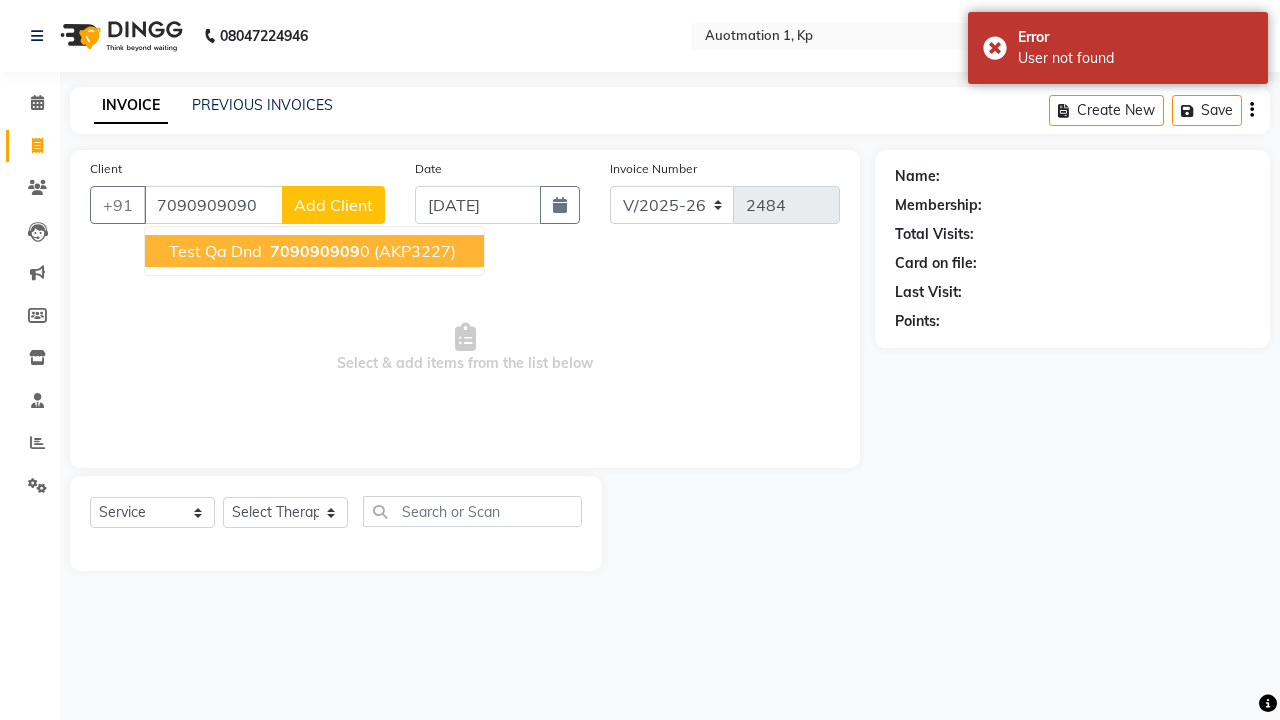 type on "7090909090" 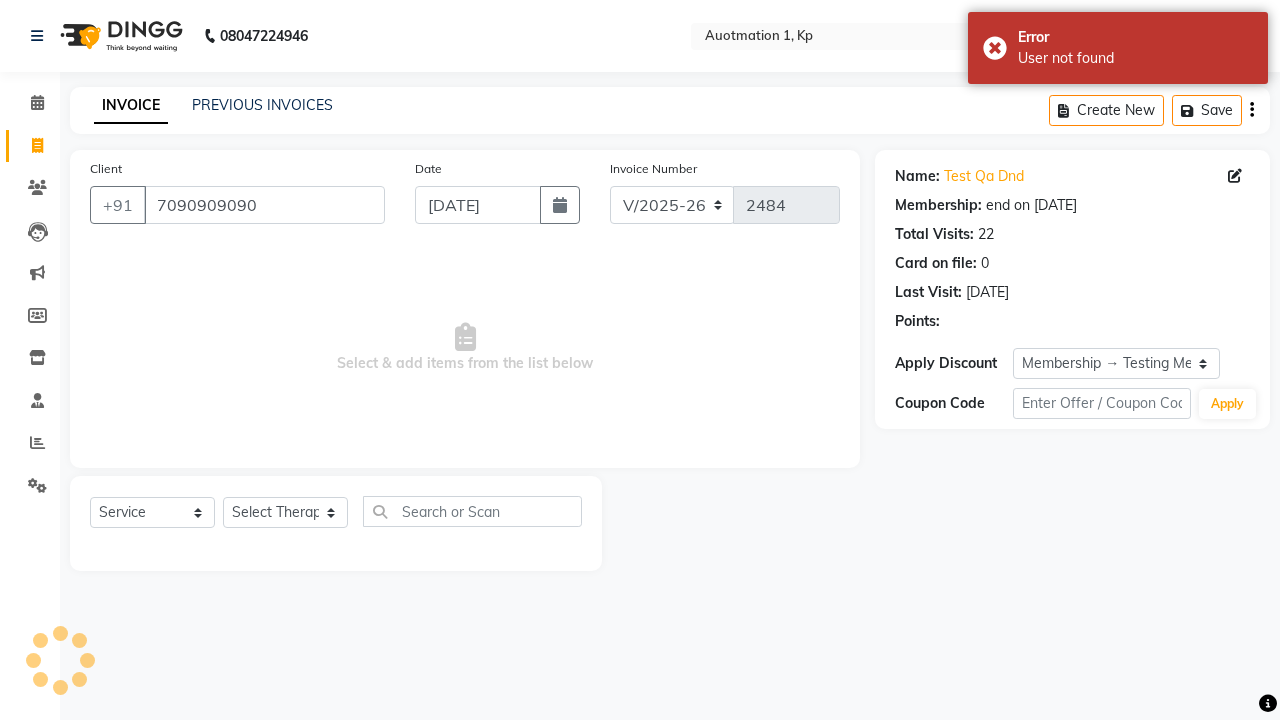 select on "0:" 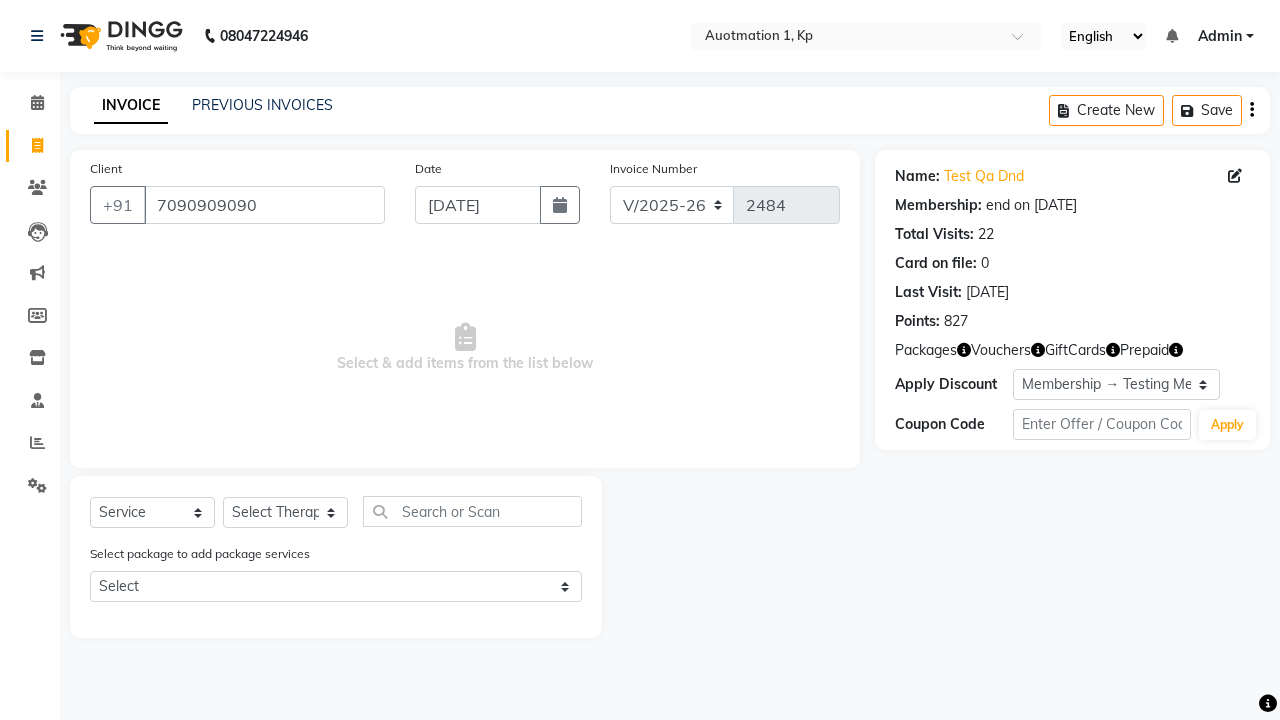 select on "5421" 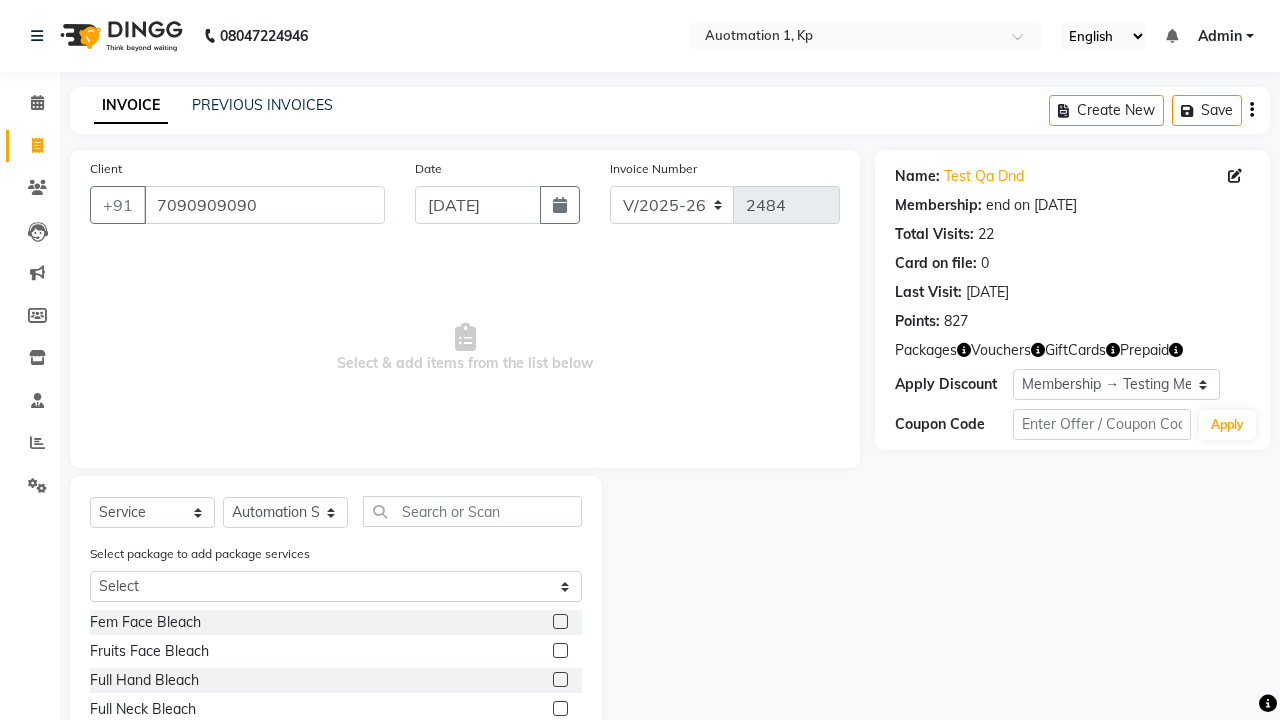 click 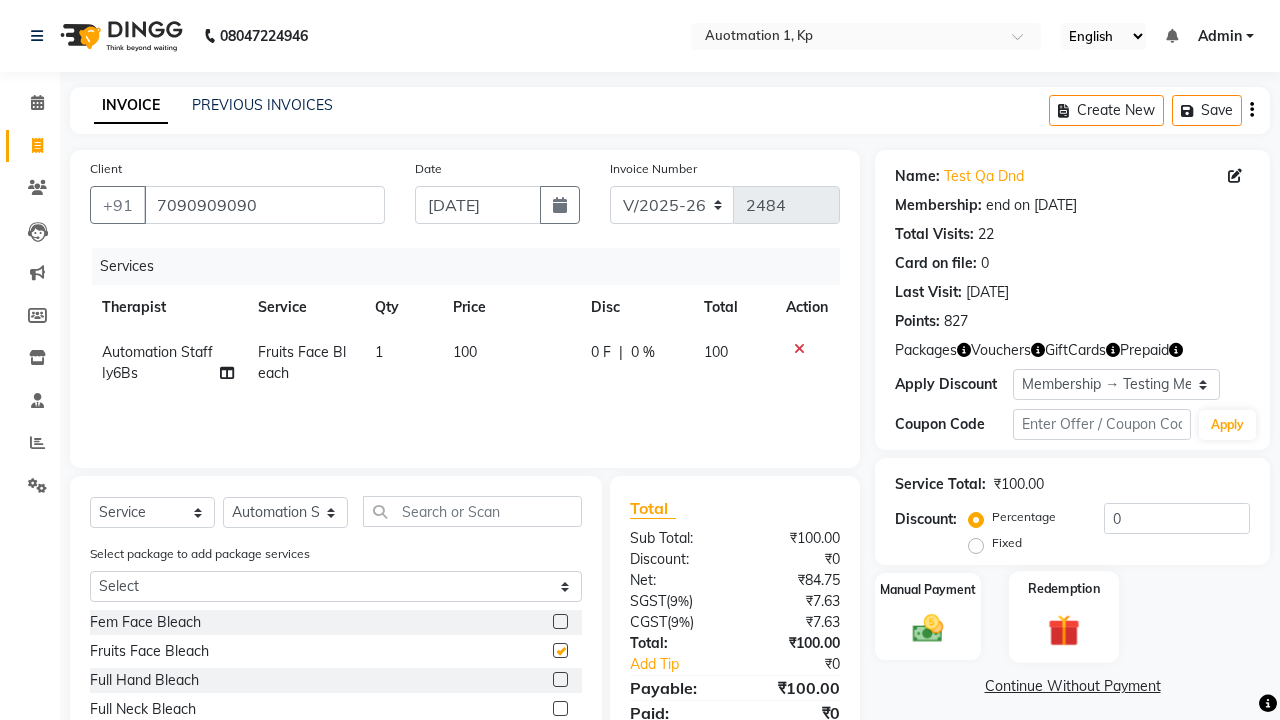 click 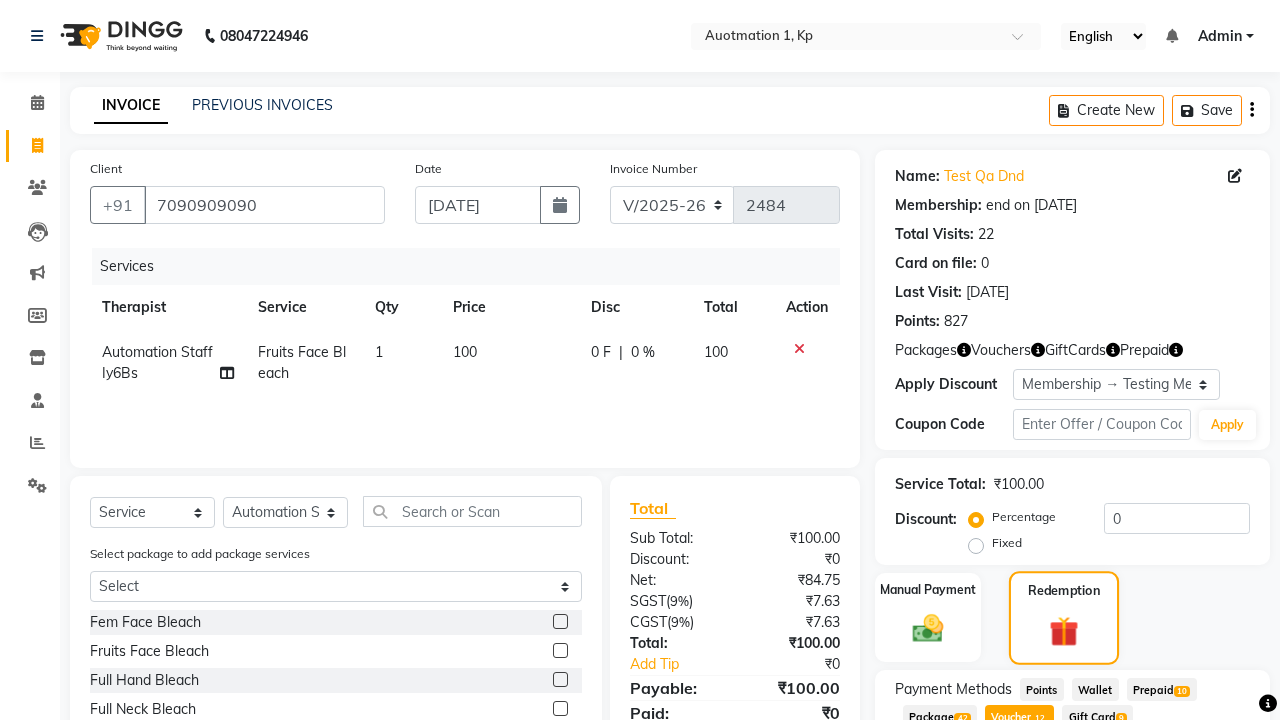 checkbox on "false" 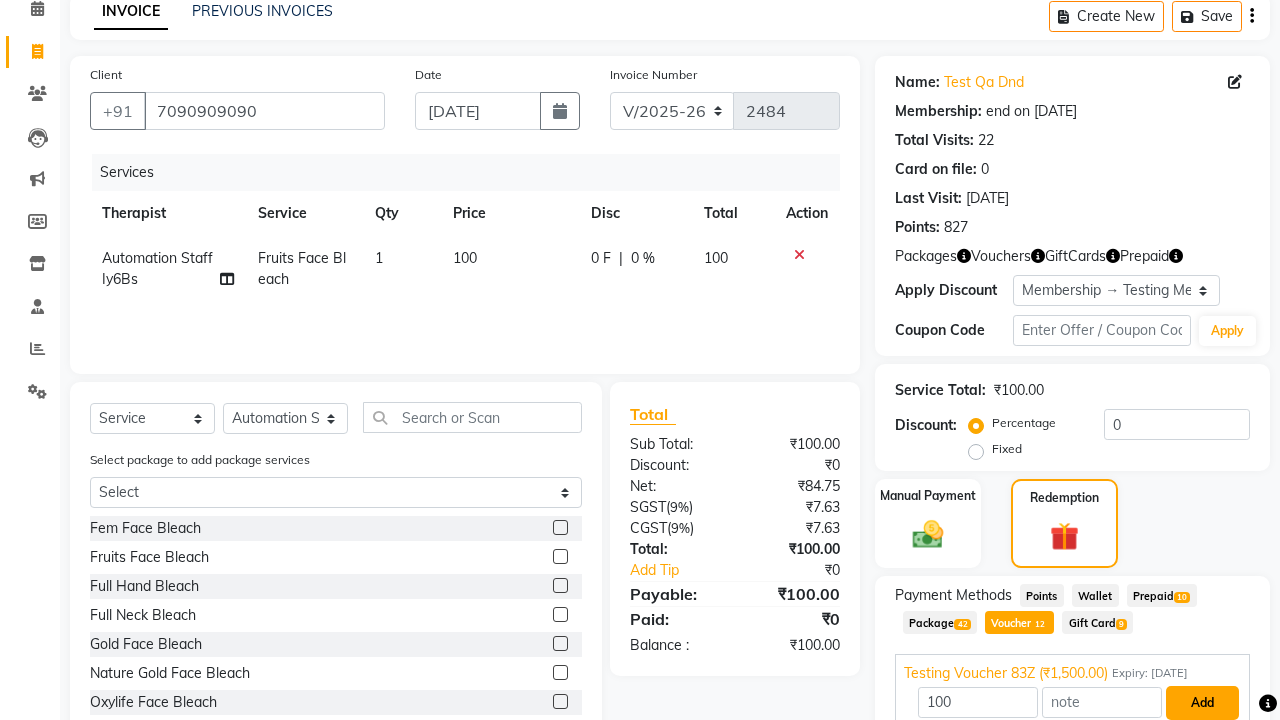 click on "Add" at bounding box center (1202, 703) 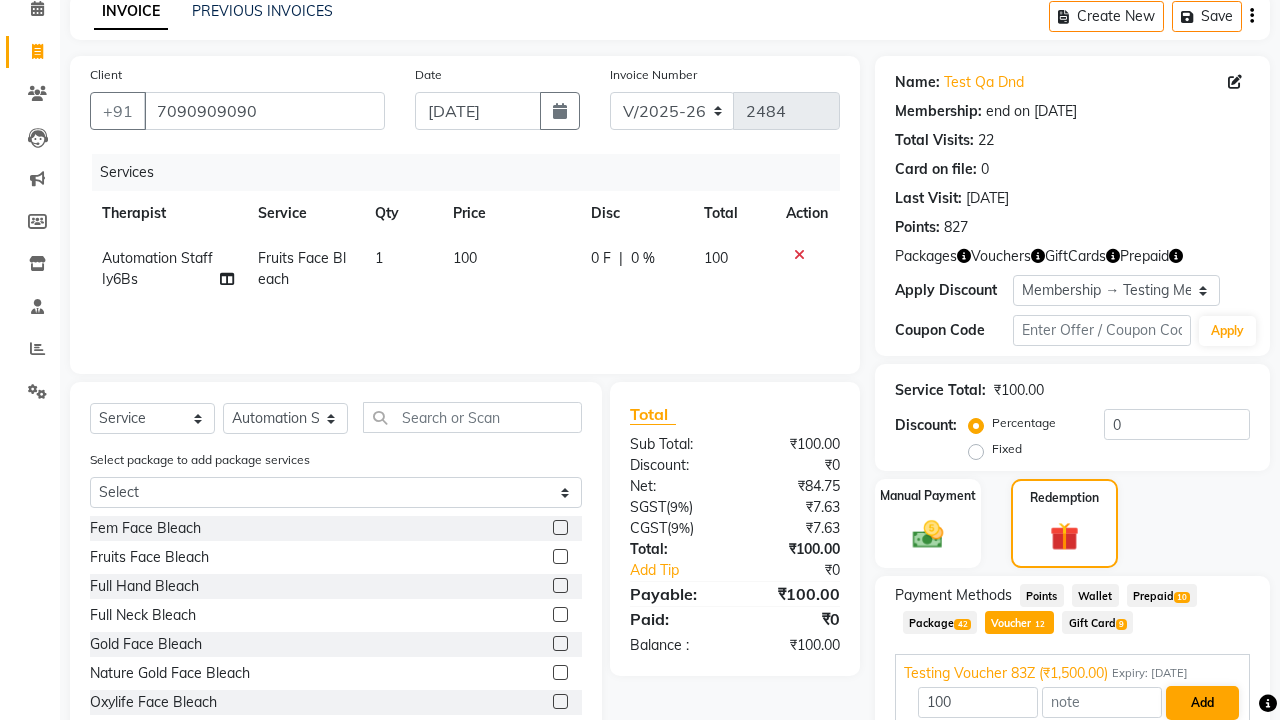 scroll, scrollTop: 169, scrollLeft: 0, axis: vertical 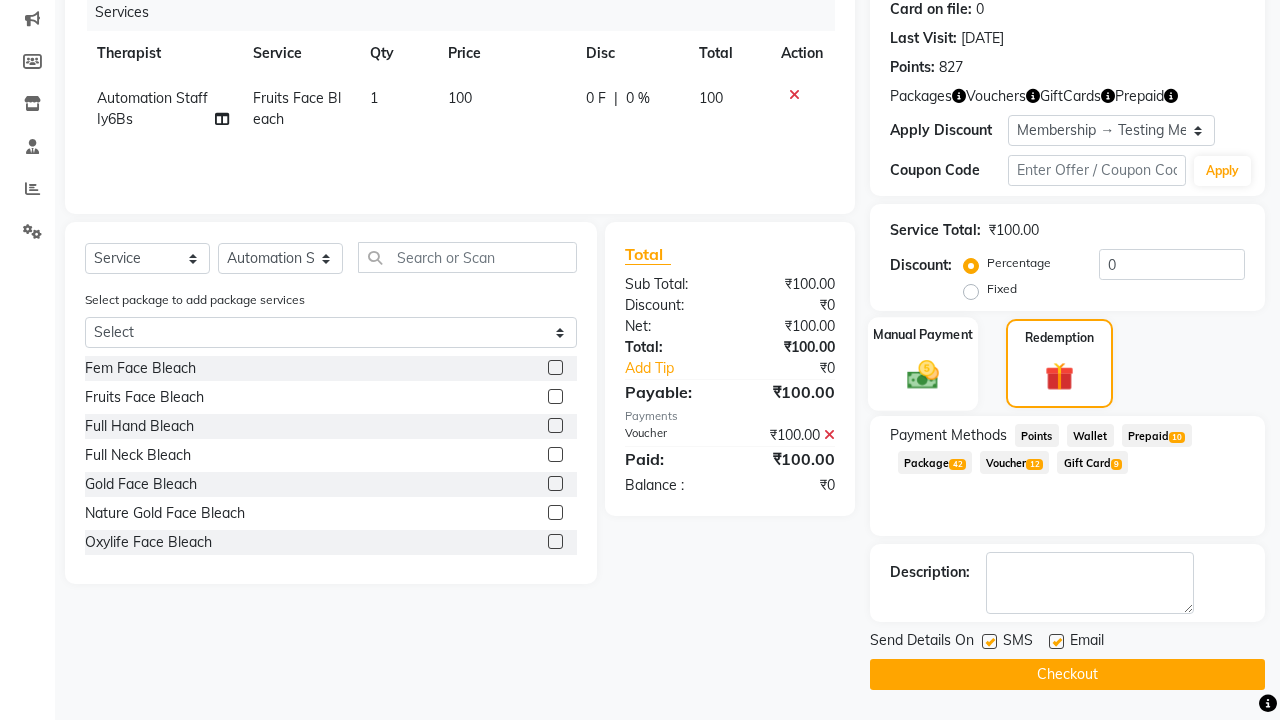 click 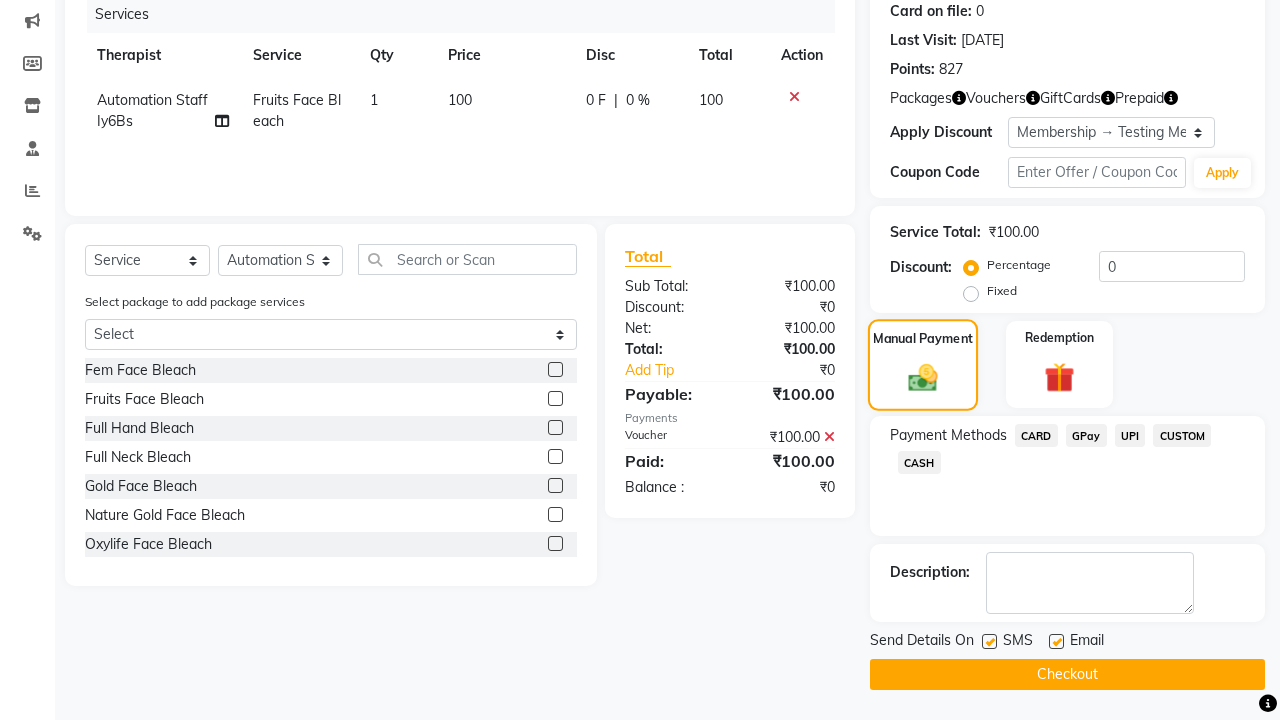 scroll, scrollTop: 0, scrollLeft: 0, axis: both 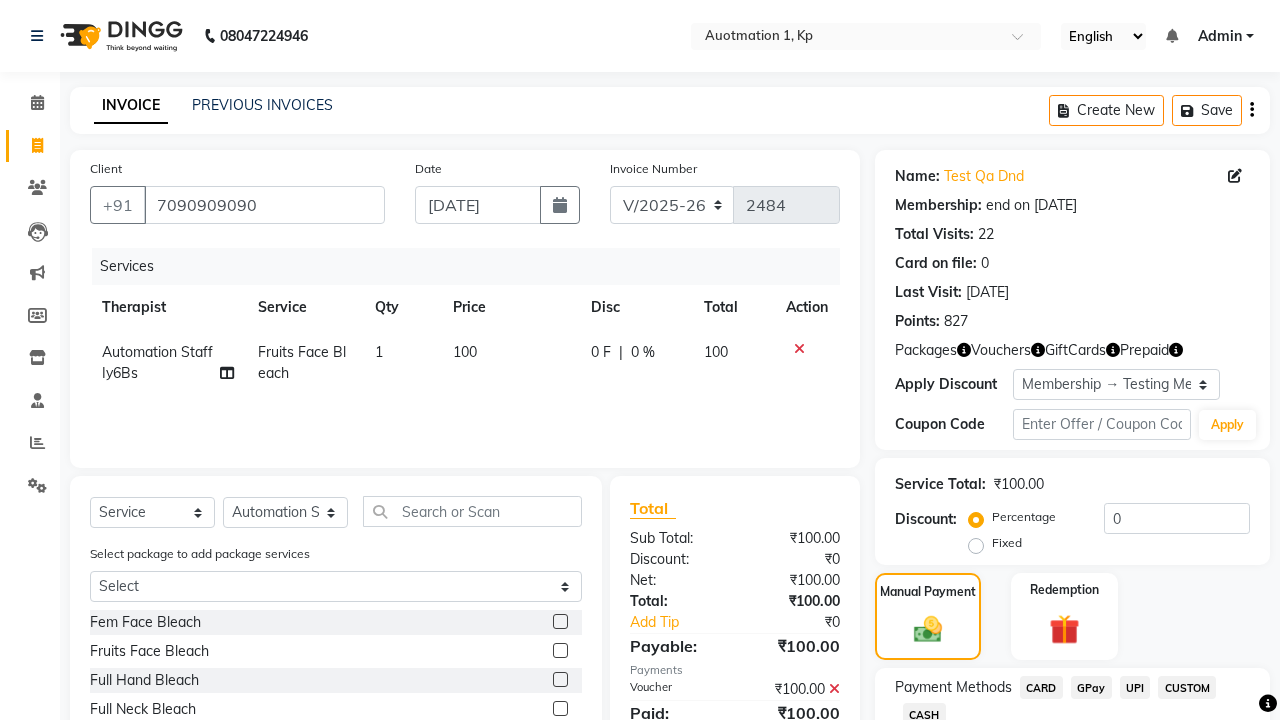 click on "CARD" 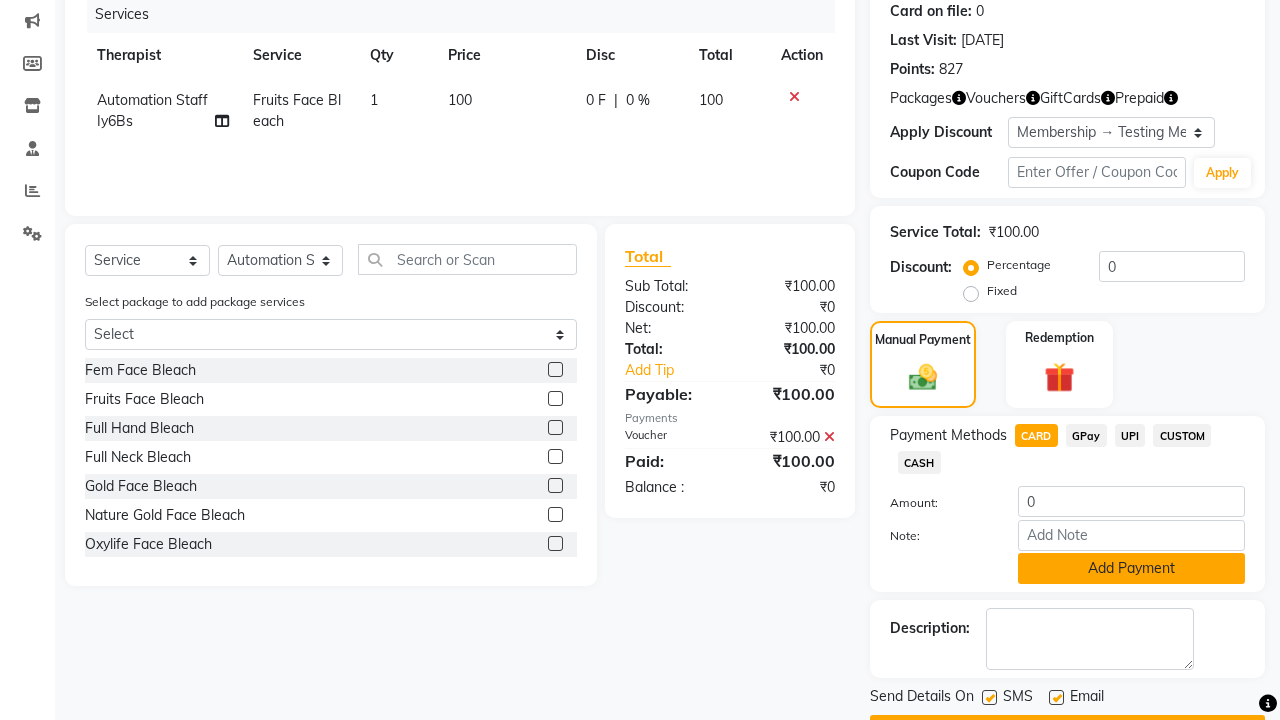 scroll, scrollTop: 308, scrollLeft: 0, axis: vertical 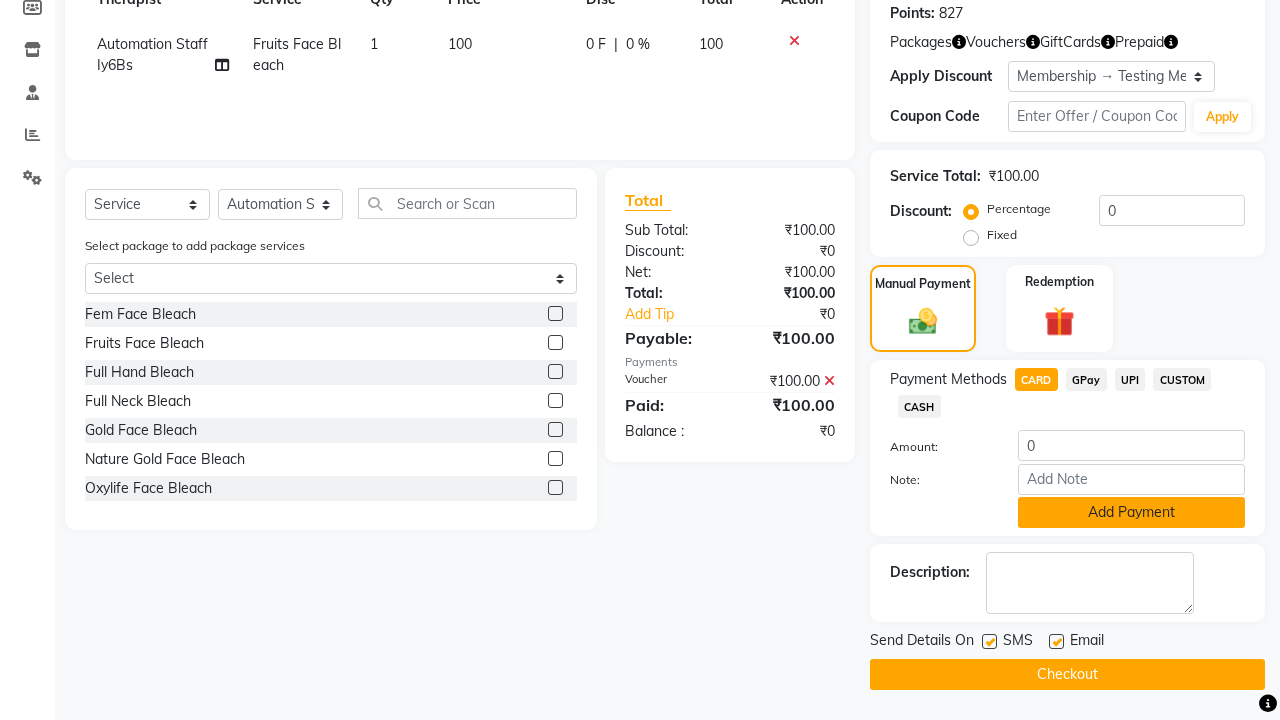 click on "Add Payment" 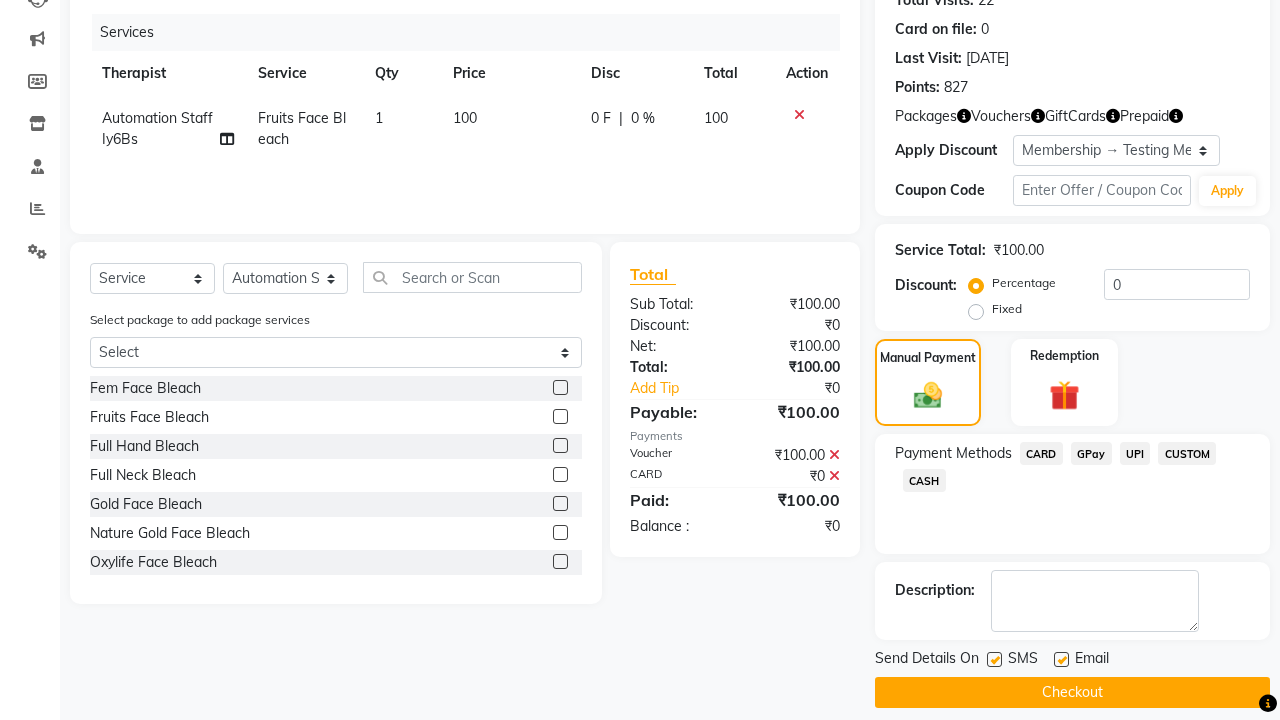 scroll, scrollTop: 116, scrollLeft: 0, axis: vertical 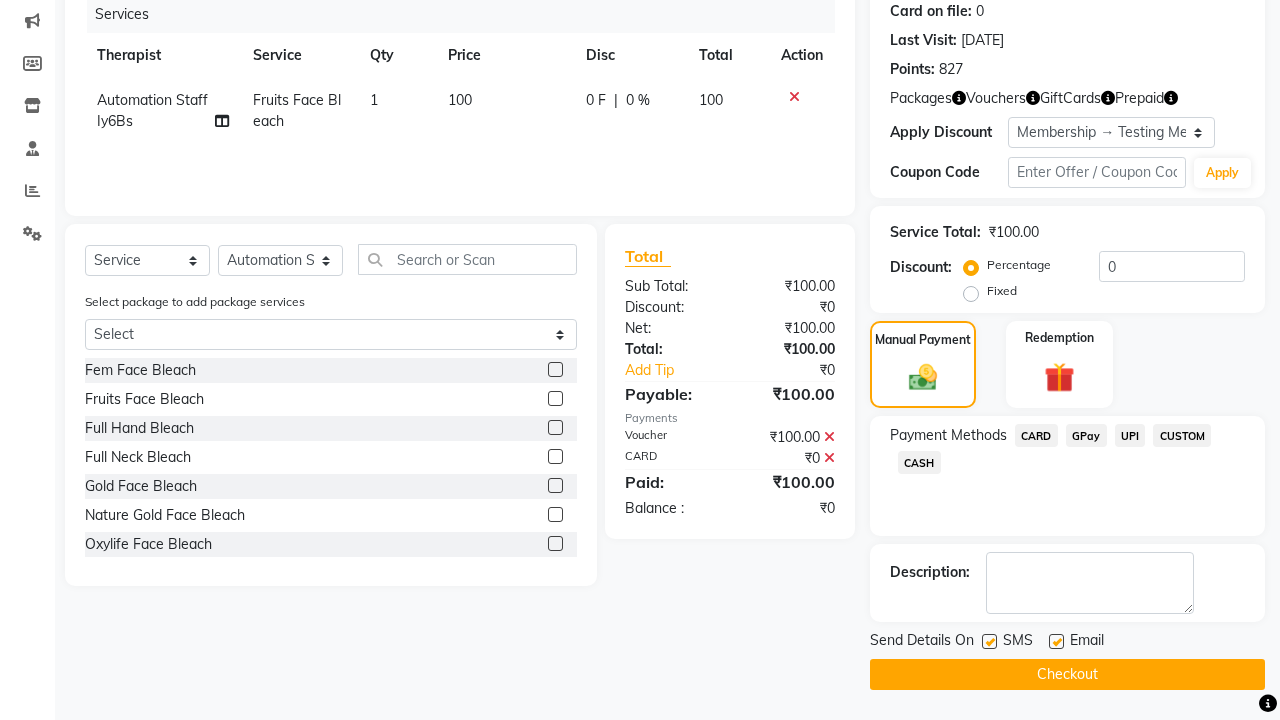 click 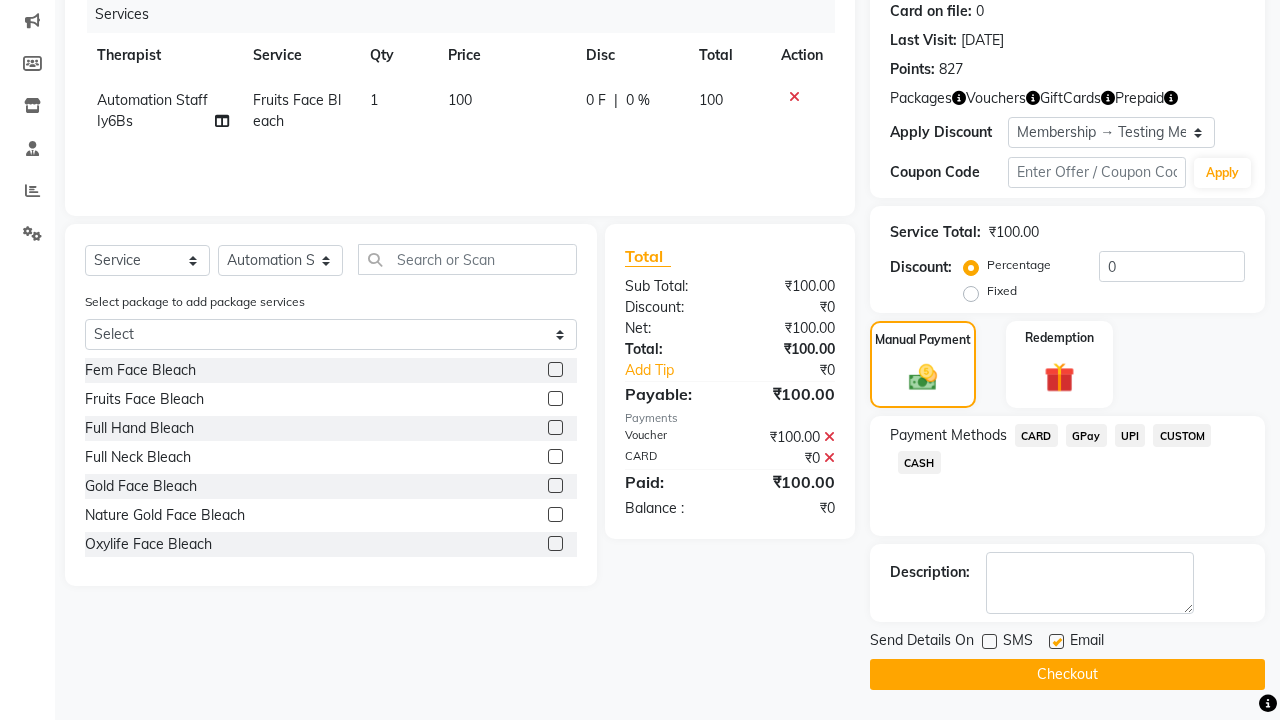 click 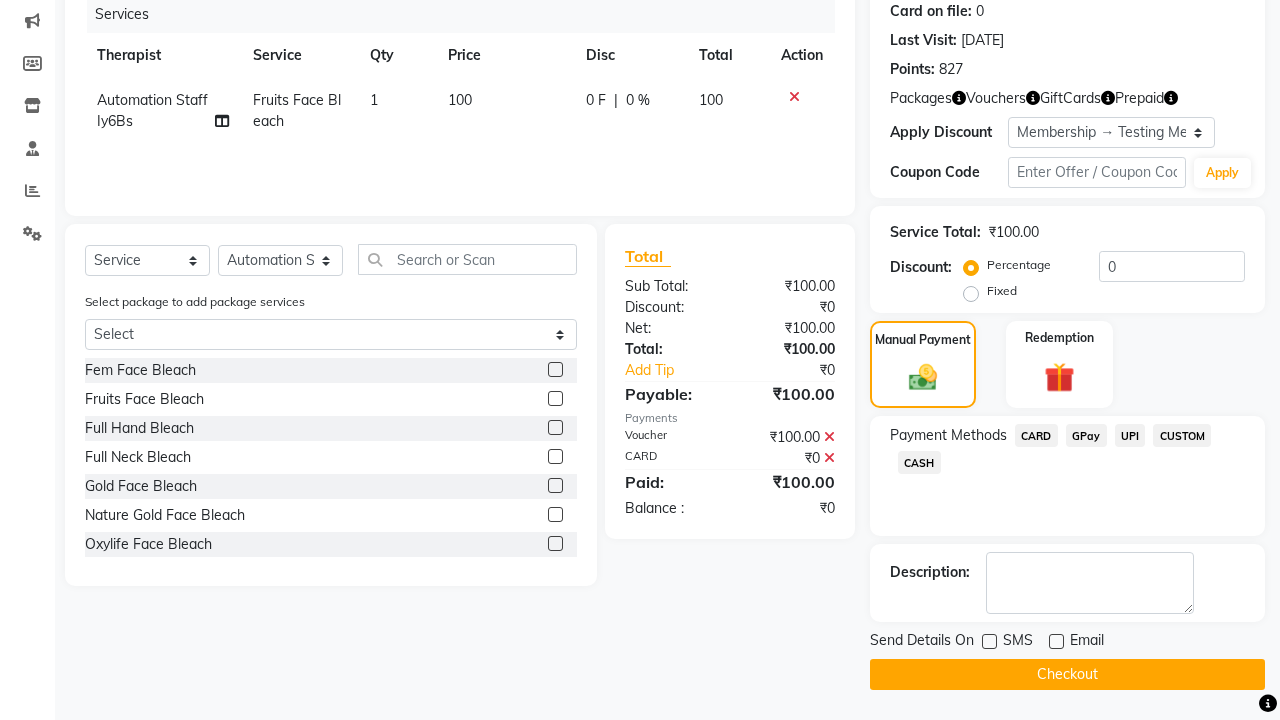 click on "Checkout" 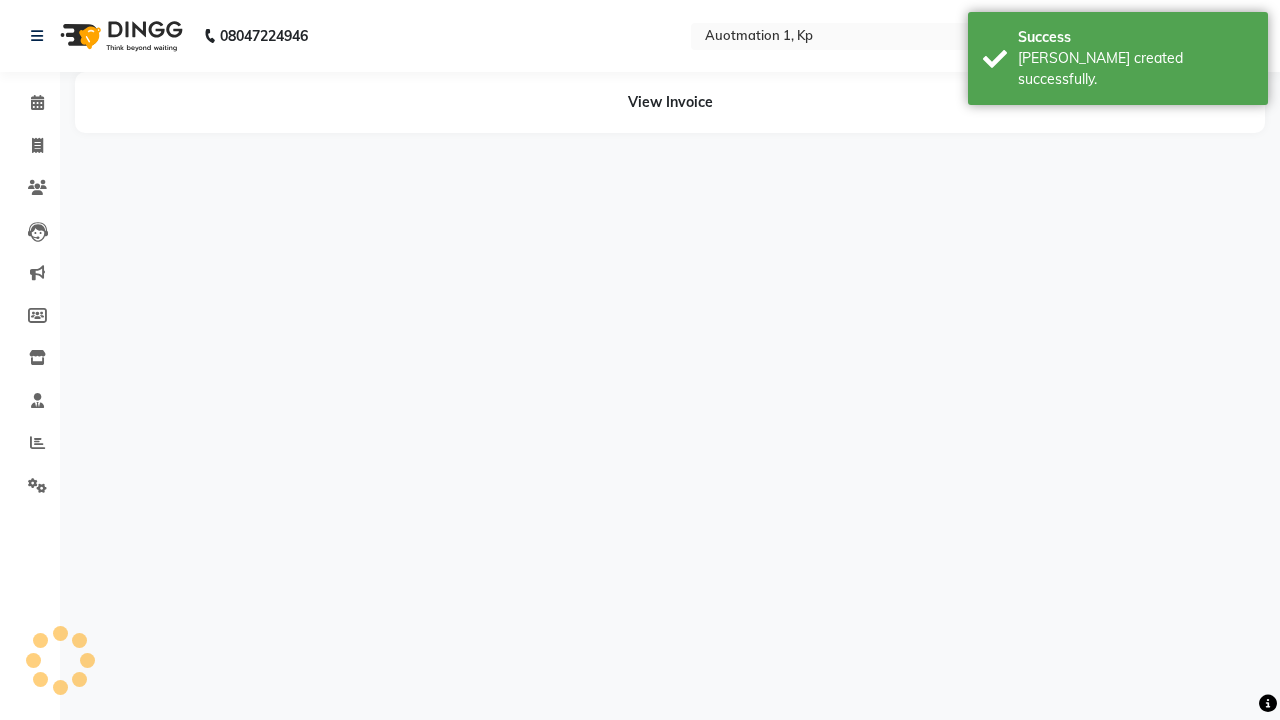 scroll, scrollTop: 0, scrollLeft: 0, axis: both 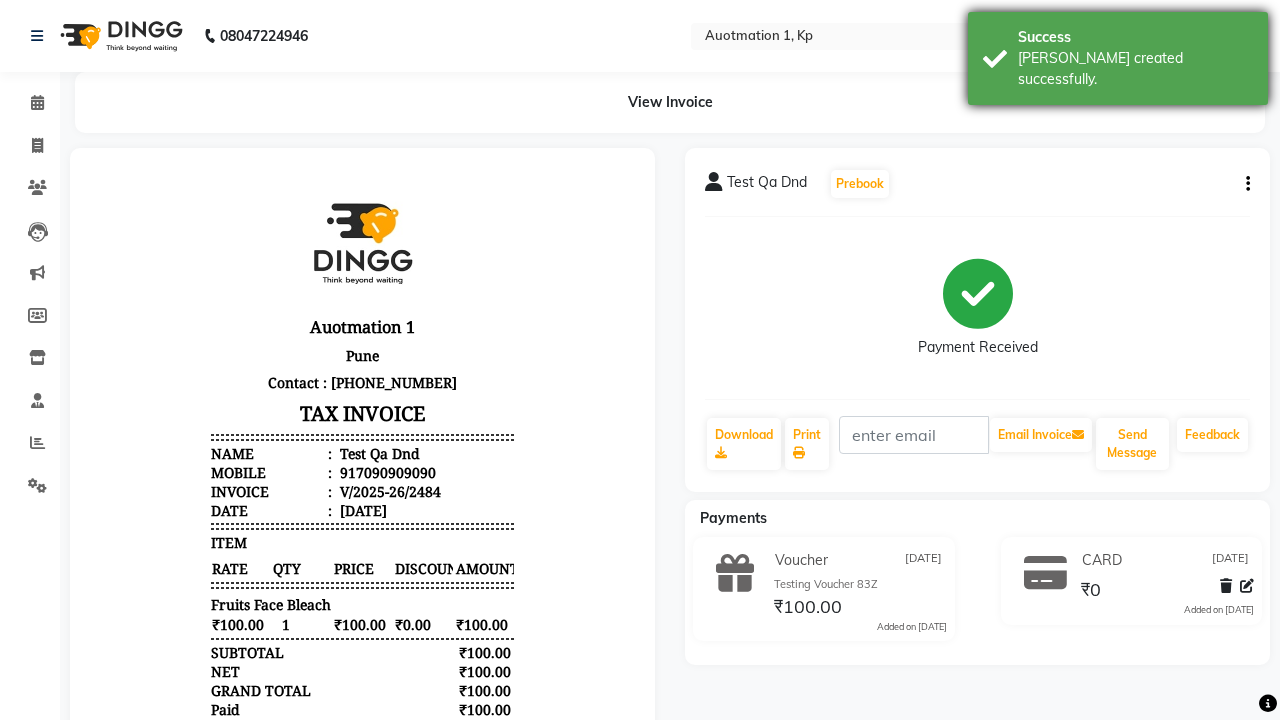 click on "[PERSON_NAME] created successfully." at bounding box center (1135, 69) 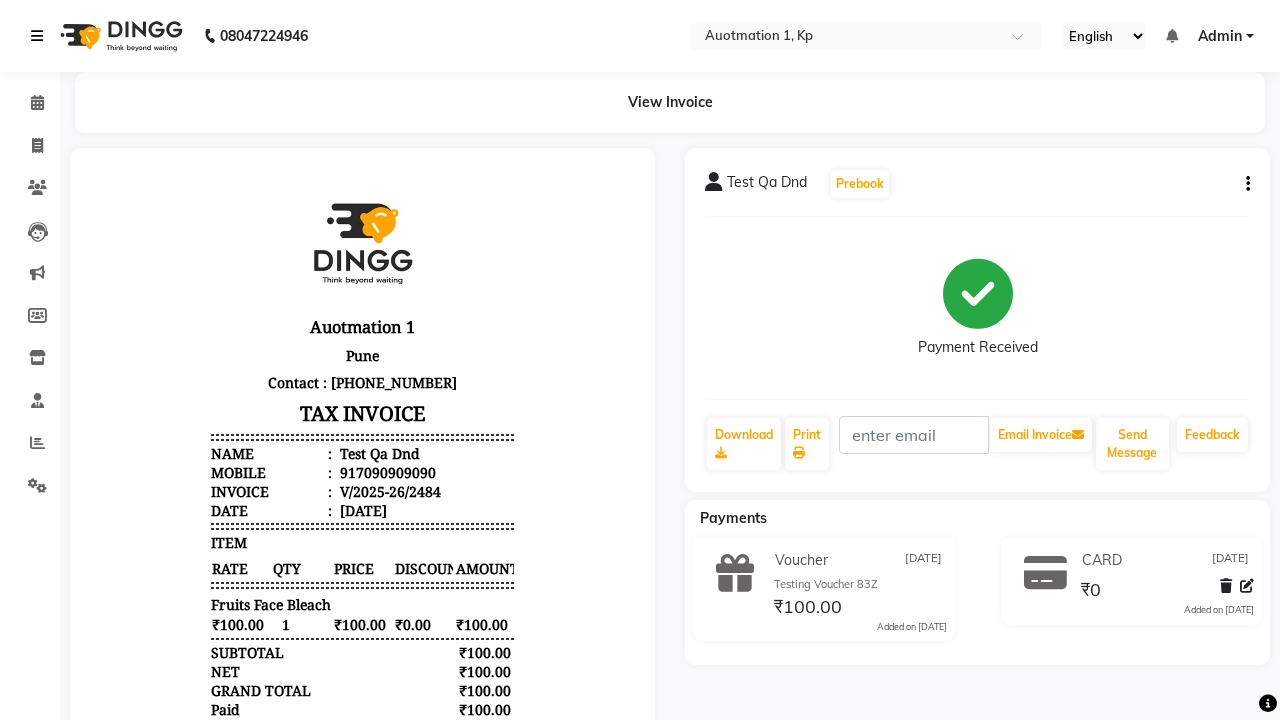 click at bounding box center [37, 36] 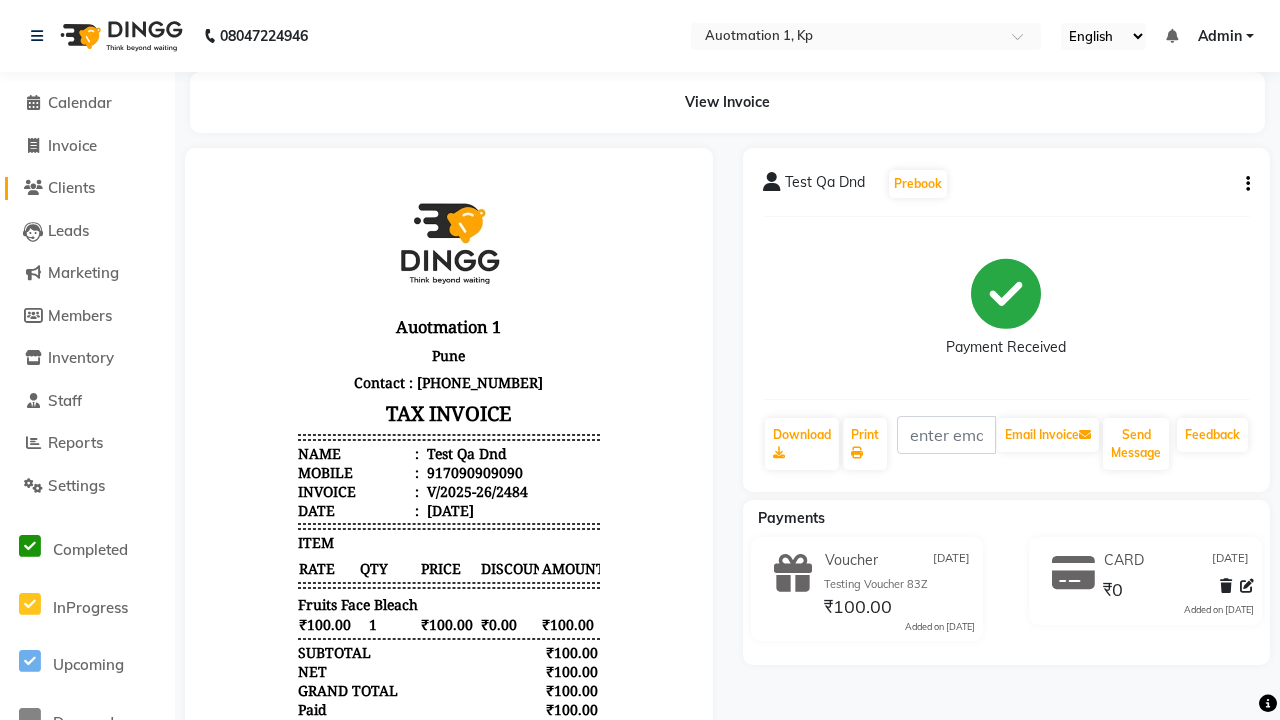 click on "Clients" 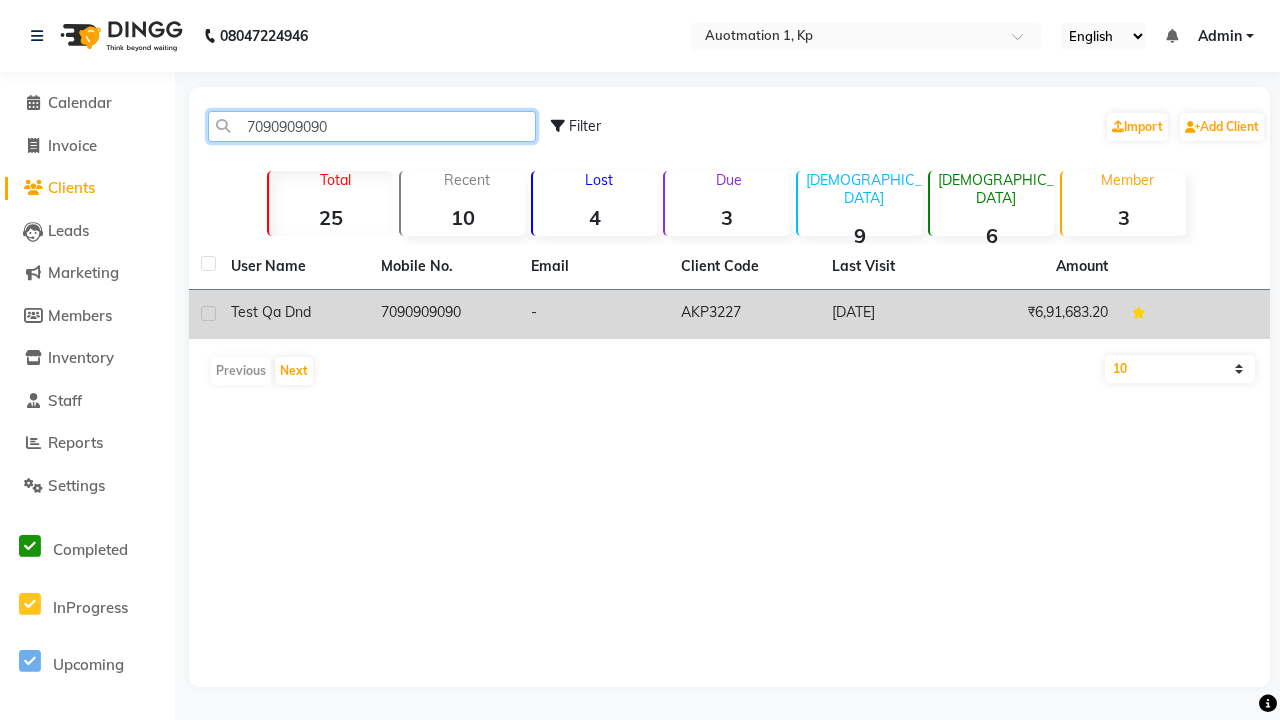 type on "7090909090" 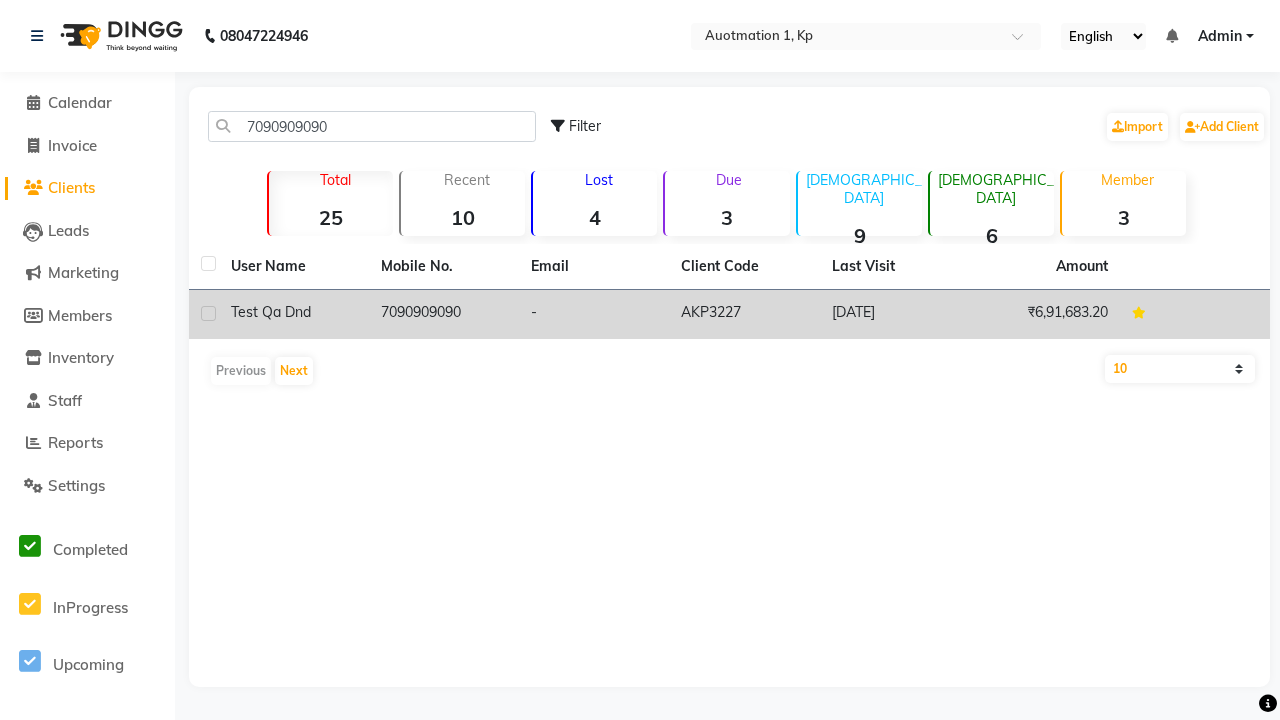 click on "7090909090" 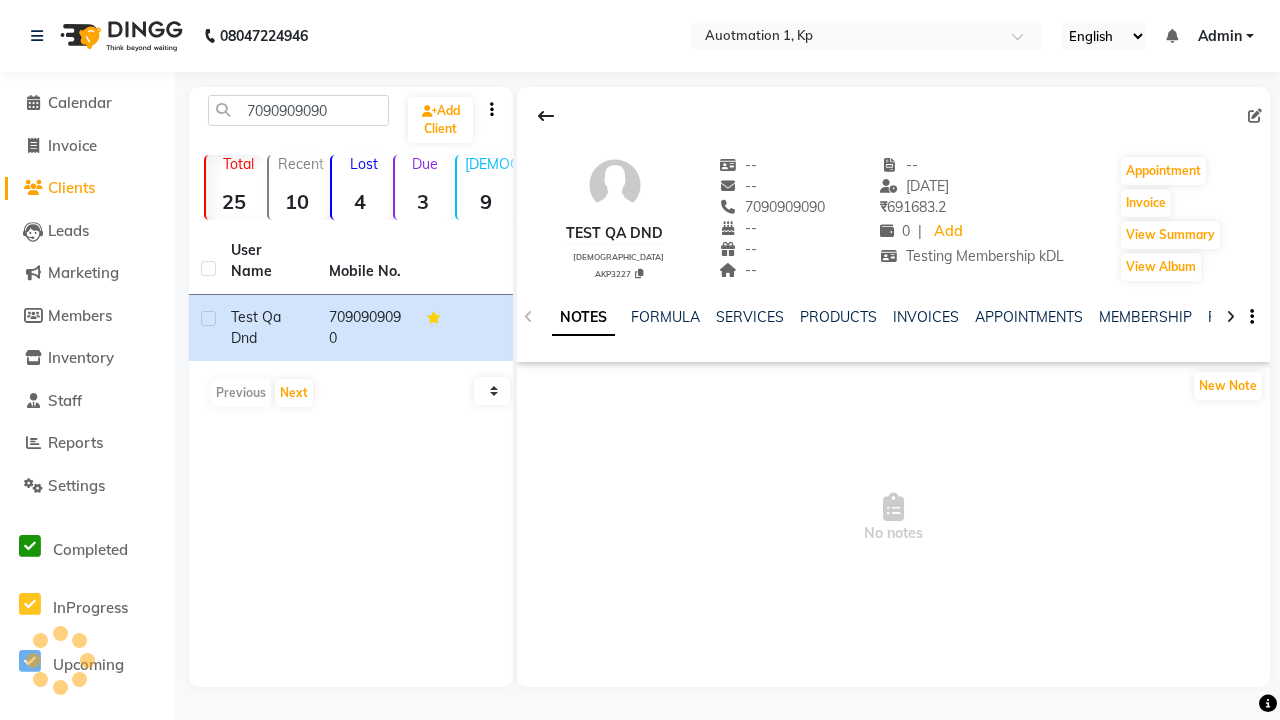 click on "VOUCHERS" 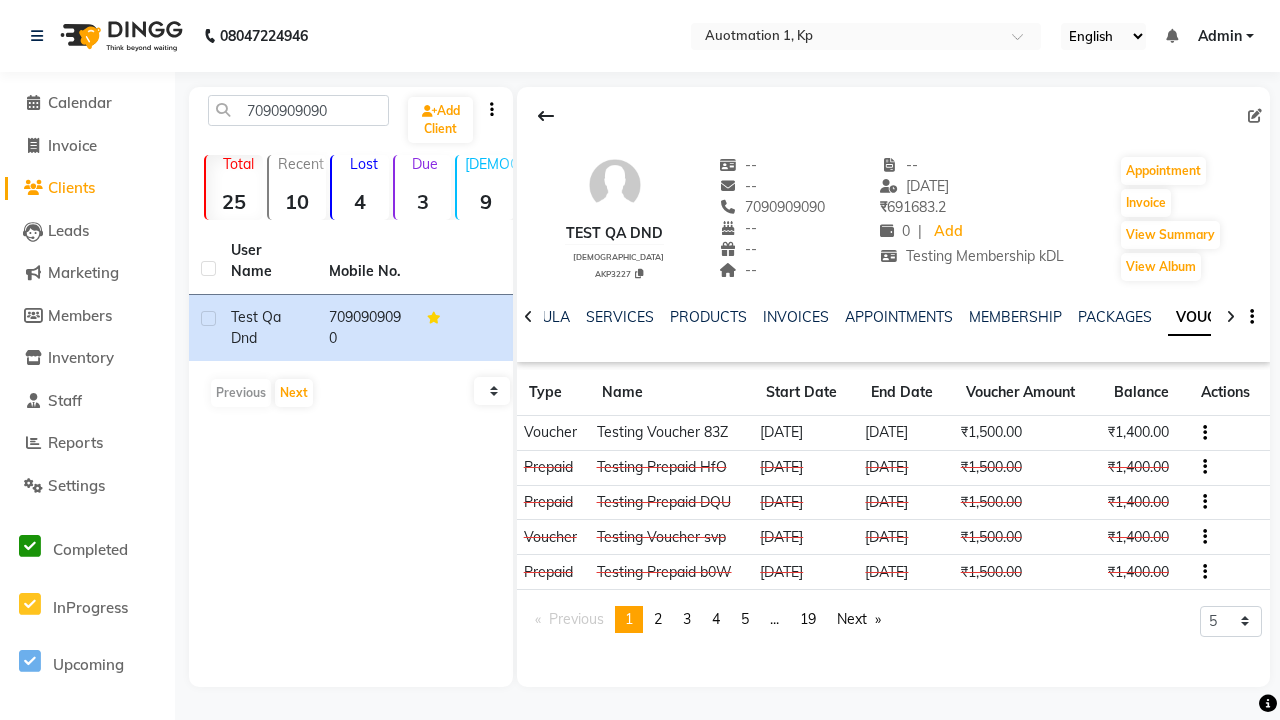 scroll, scrollTop: 0, scrollLeft: 460, axis: horizontal 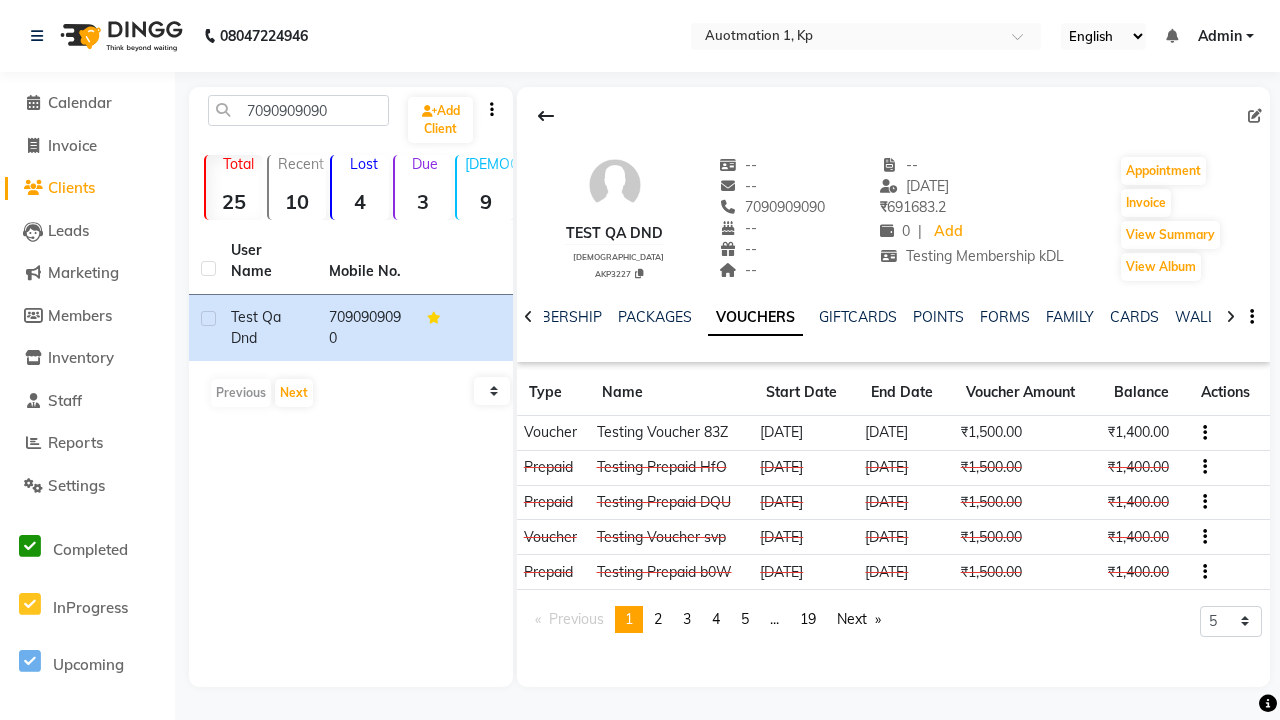 click 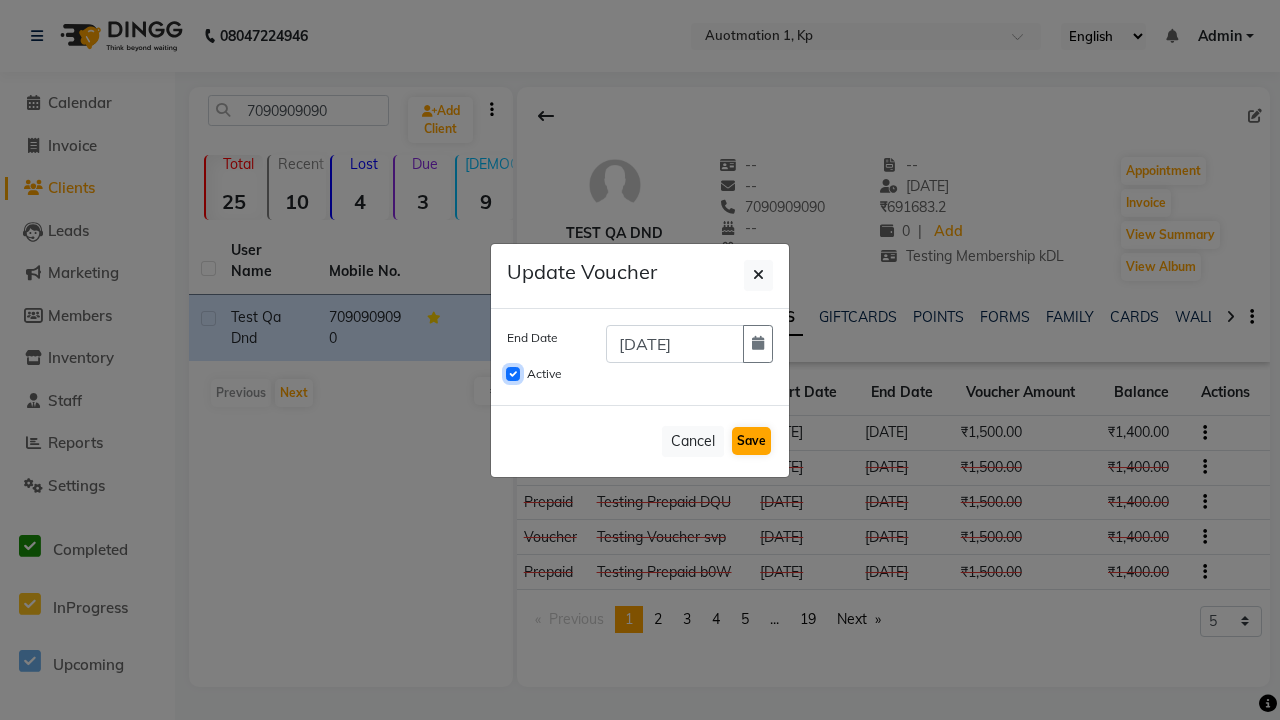 click on "Active" at bounding box center [513, 374] 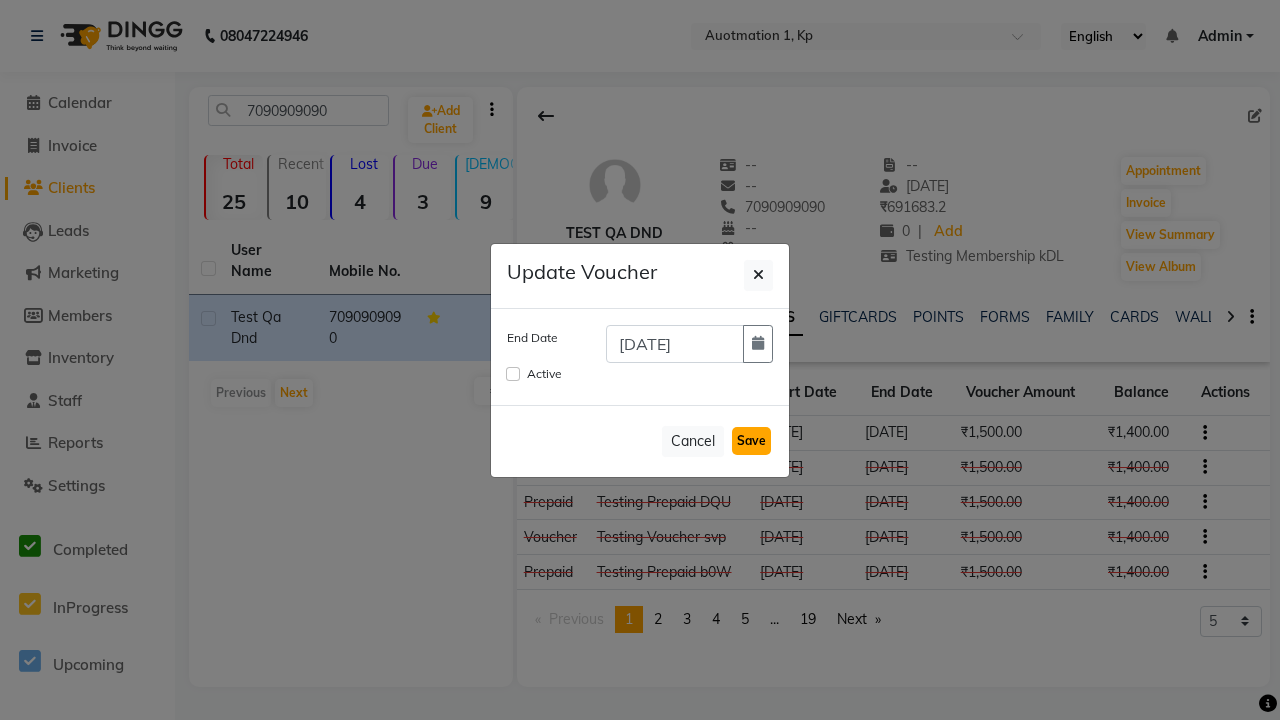 click on "Save" 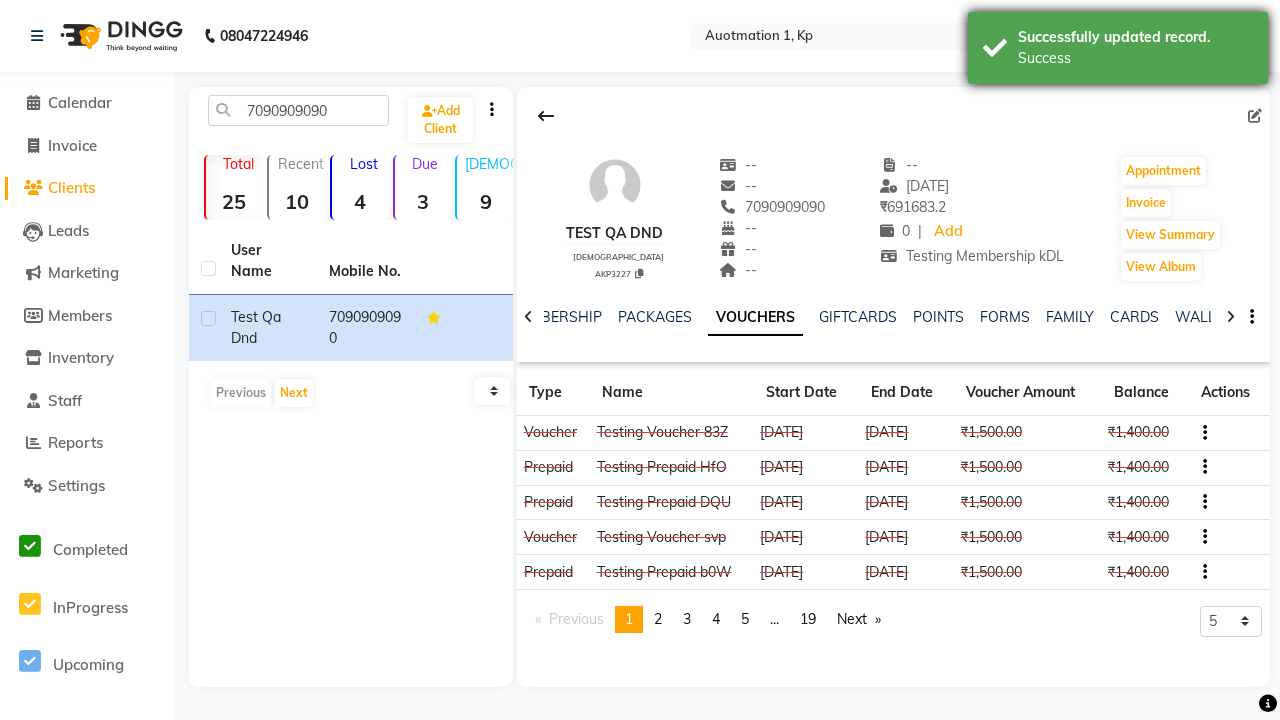 click on "Success" at bounding box center [1135, 58] 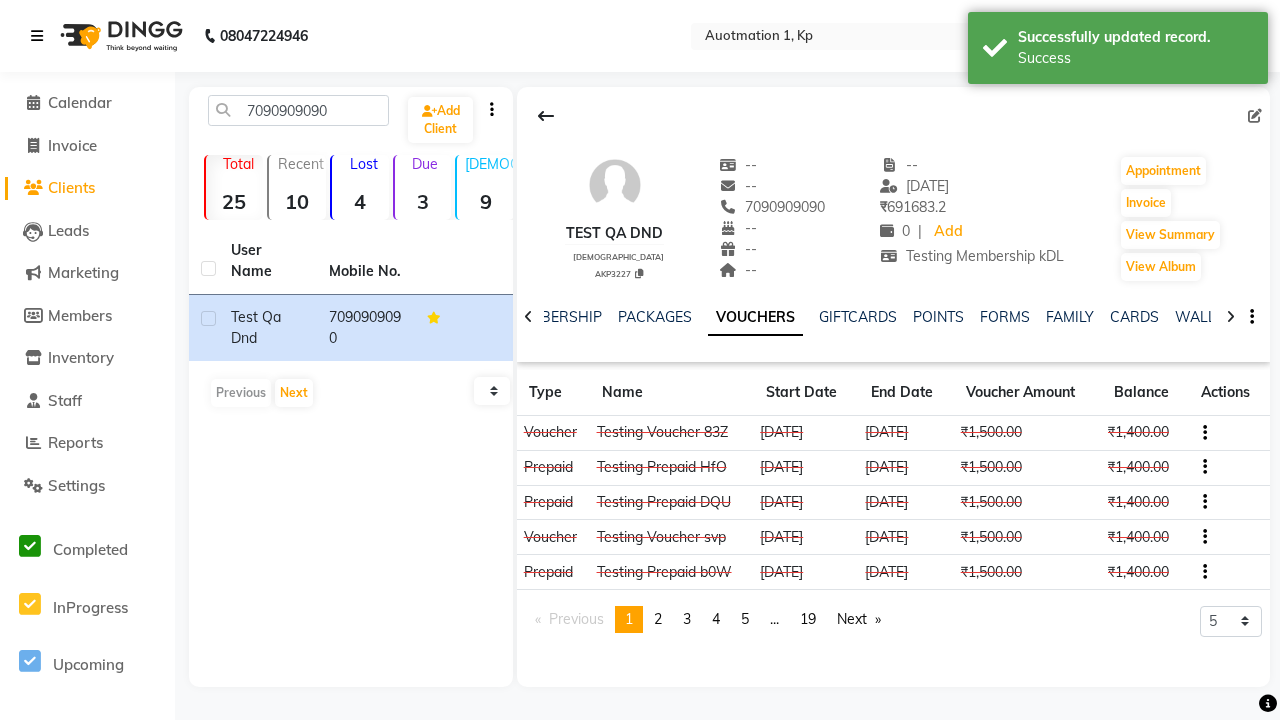click at bounding box center [37, 36] 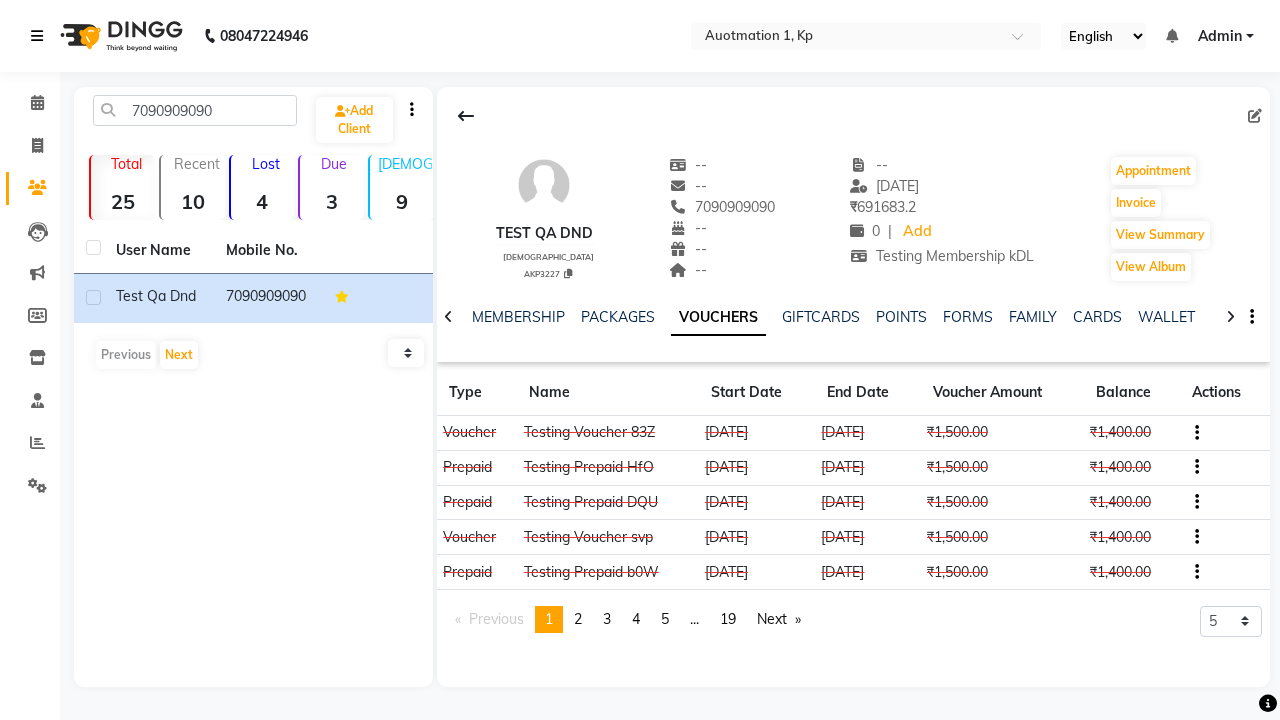 scroll, scrollTop: 0, scrollLeft: 417, axis: horizontal 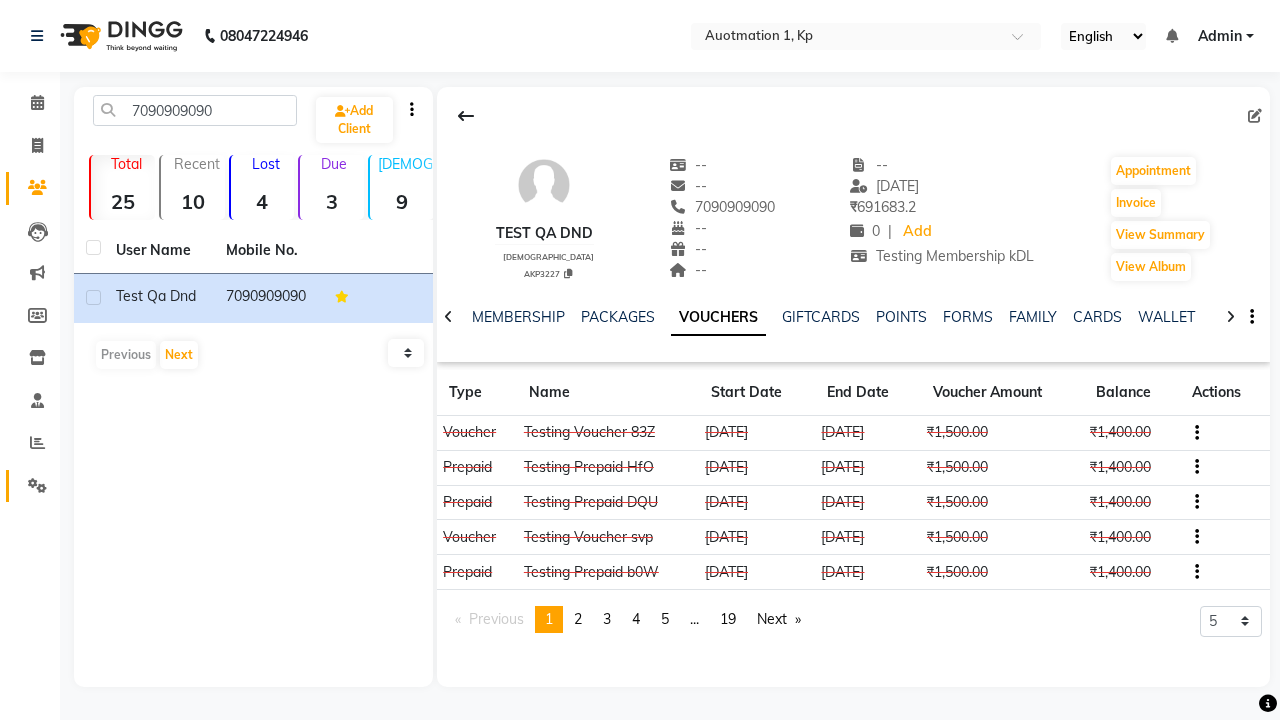 click 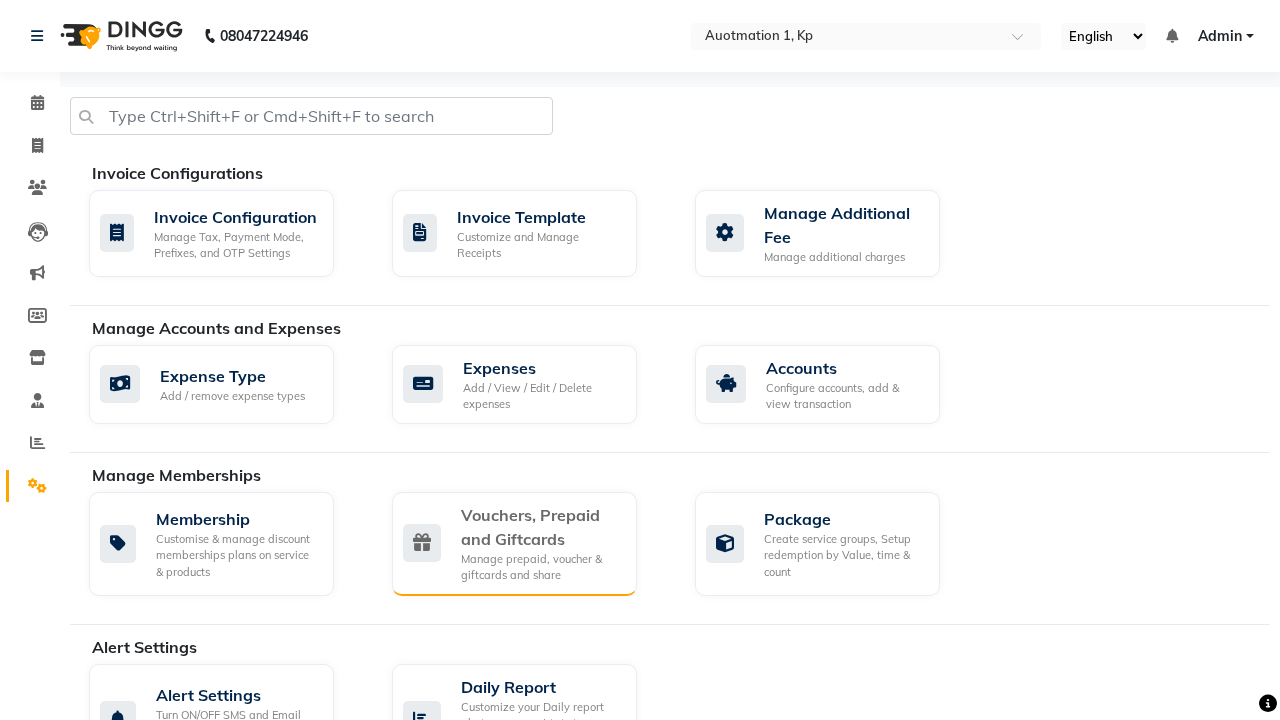 click on "Vouchers, Prepaid and Giftcards" 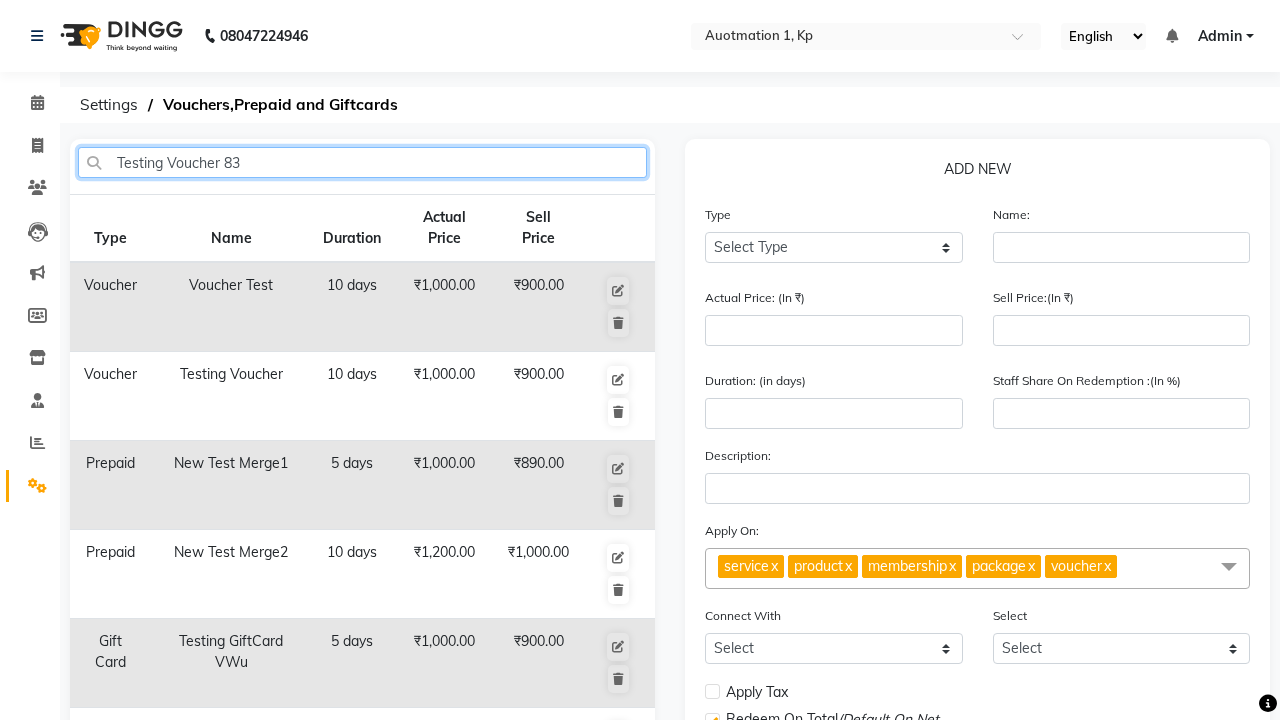 type on "Testing Voucher 83Z" 